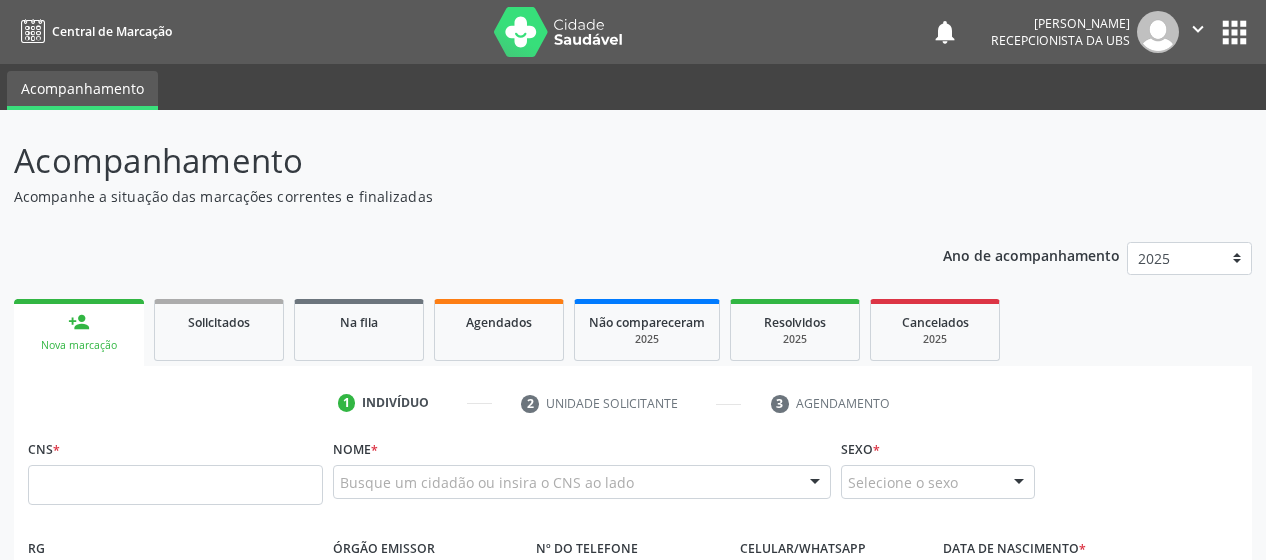 scroll, scrollTop: 0, scrollLeft: 0, axis: both 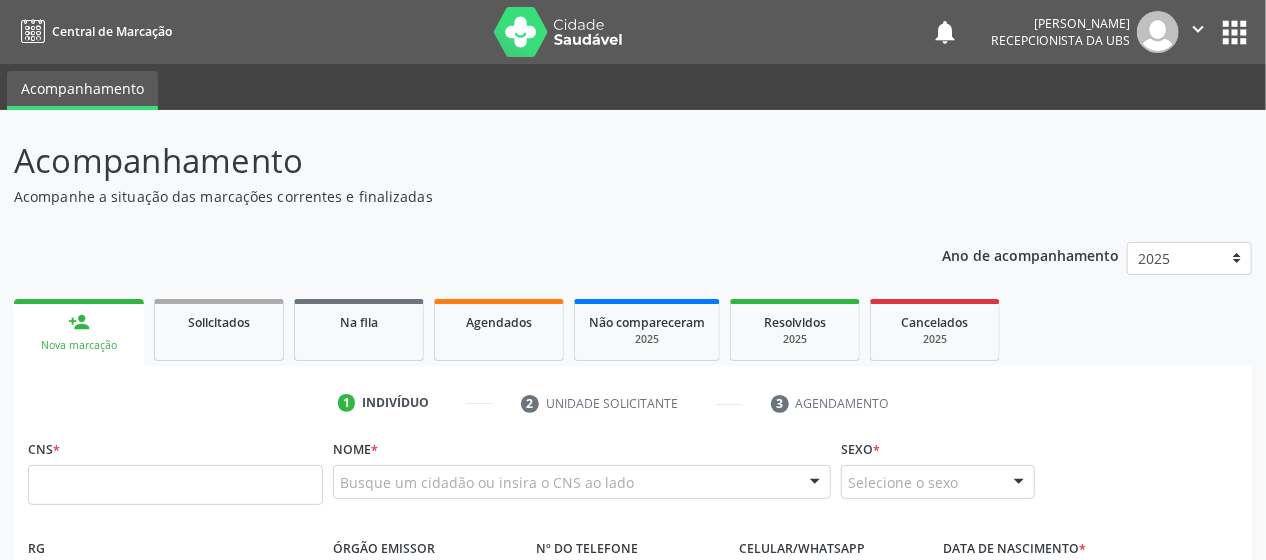 click at bounding box center (175, 485) 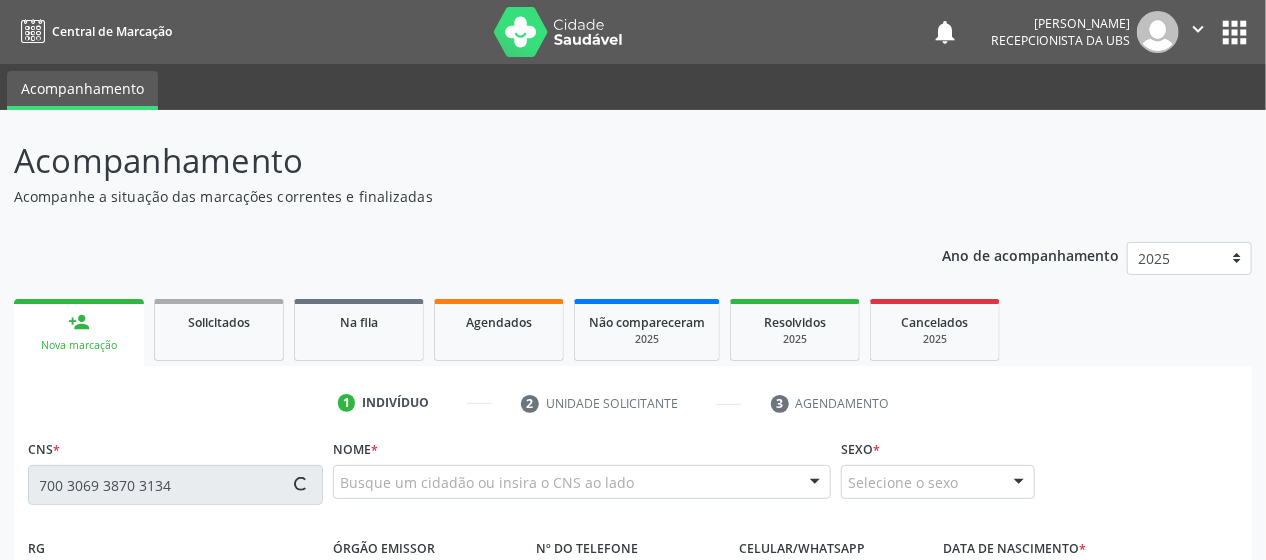 type on "700 3069 3870 3134" 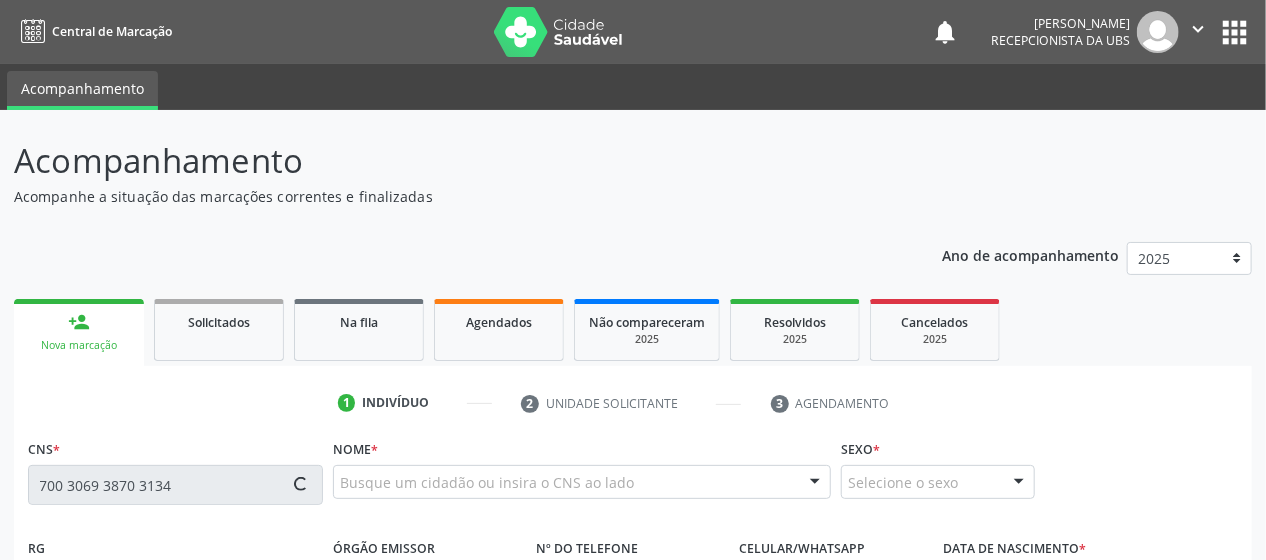 type 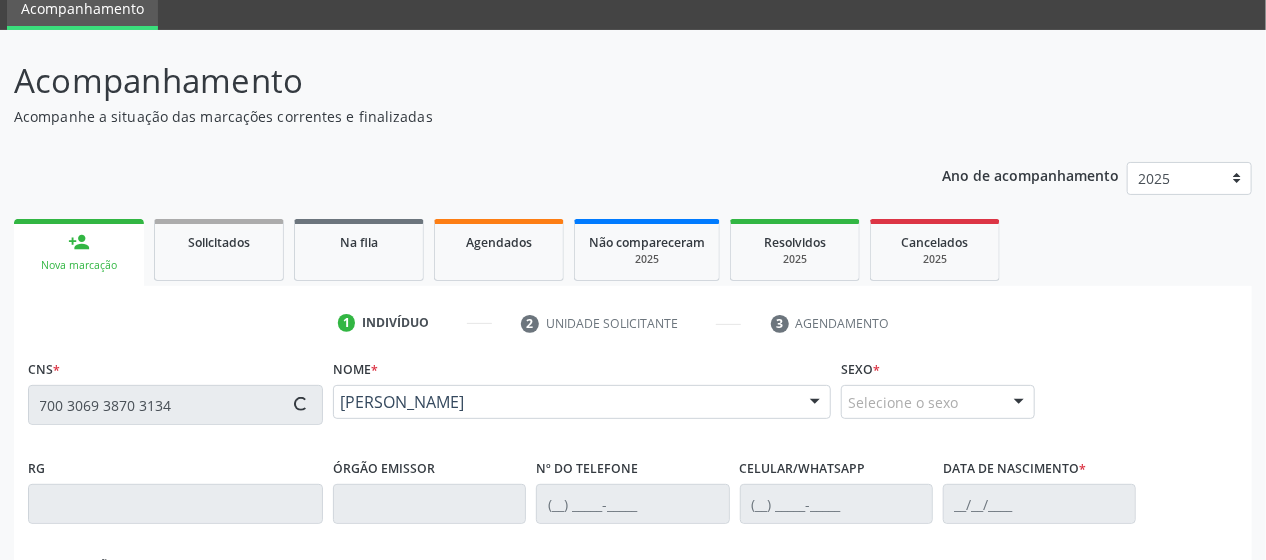 type on "[PHONE_NUMBER]" 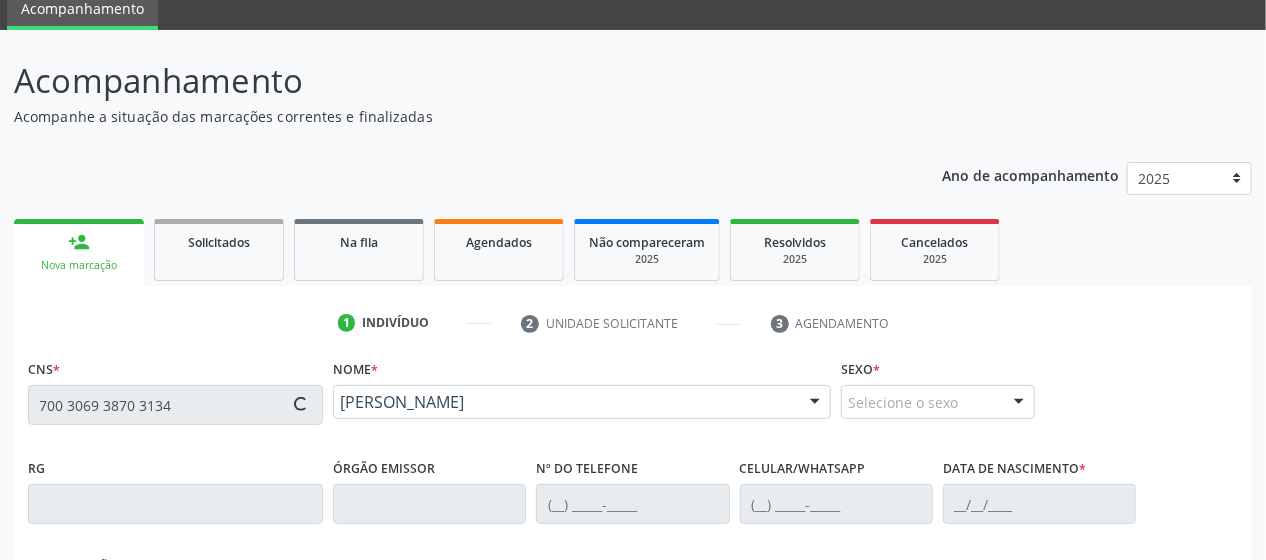 type on "[DATE]" 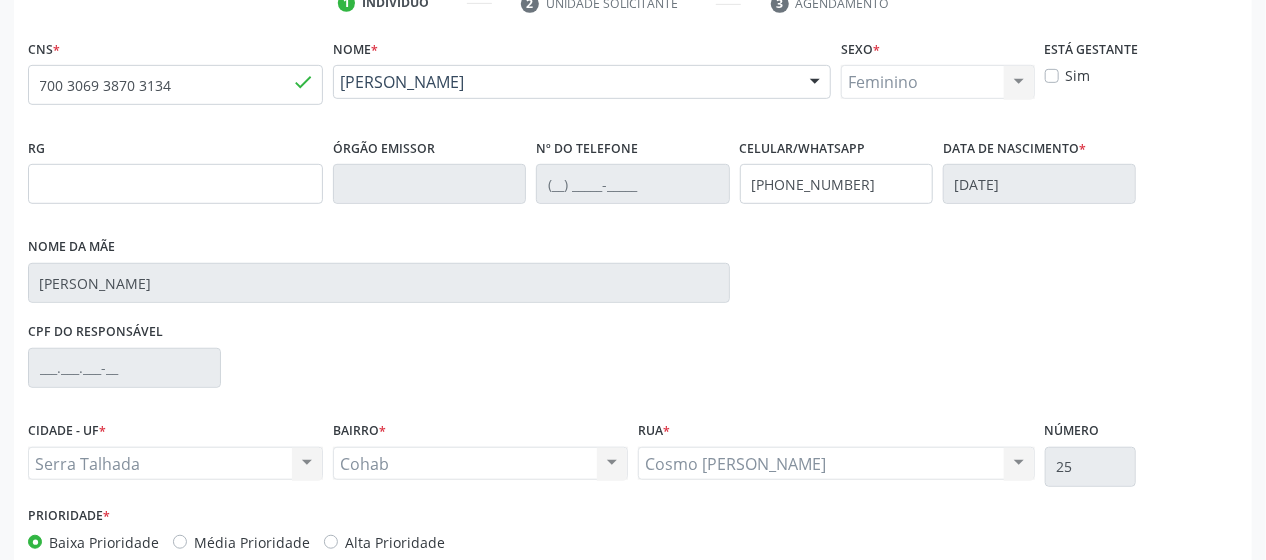 scroll, scrollTop: 503, scrollLeft: 0, axis: vertical 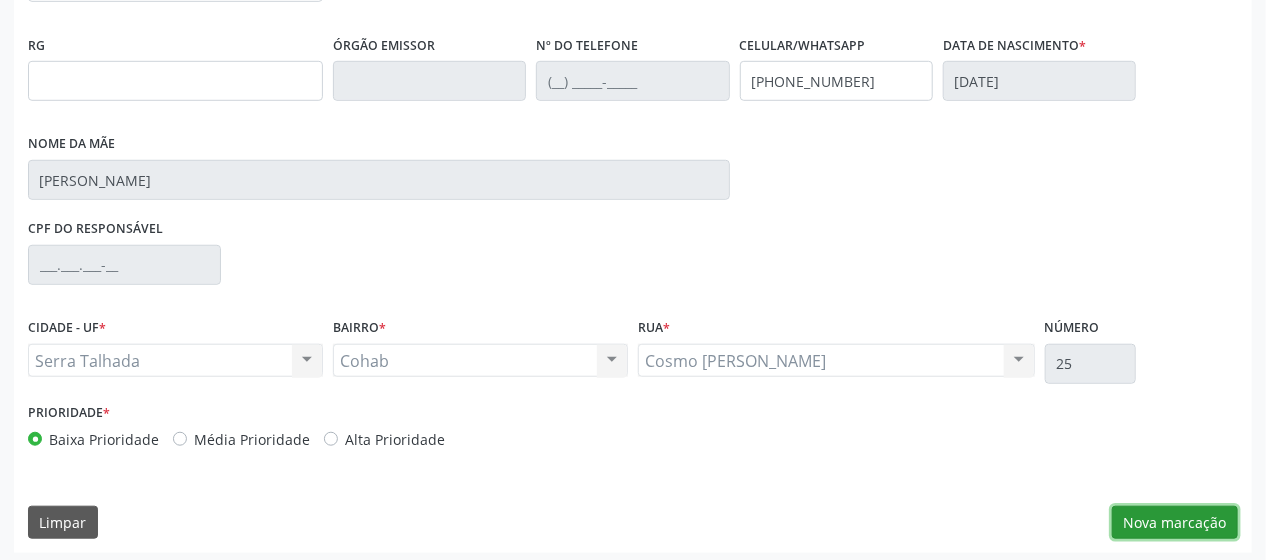 click on "Nova marcação" at bounding box center (1175, 523) 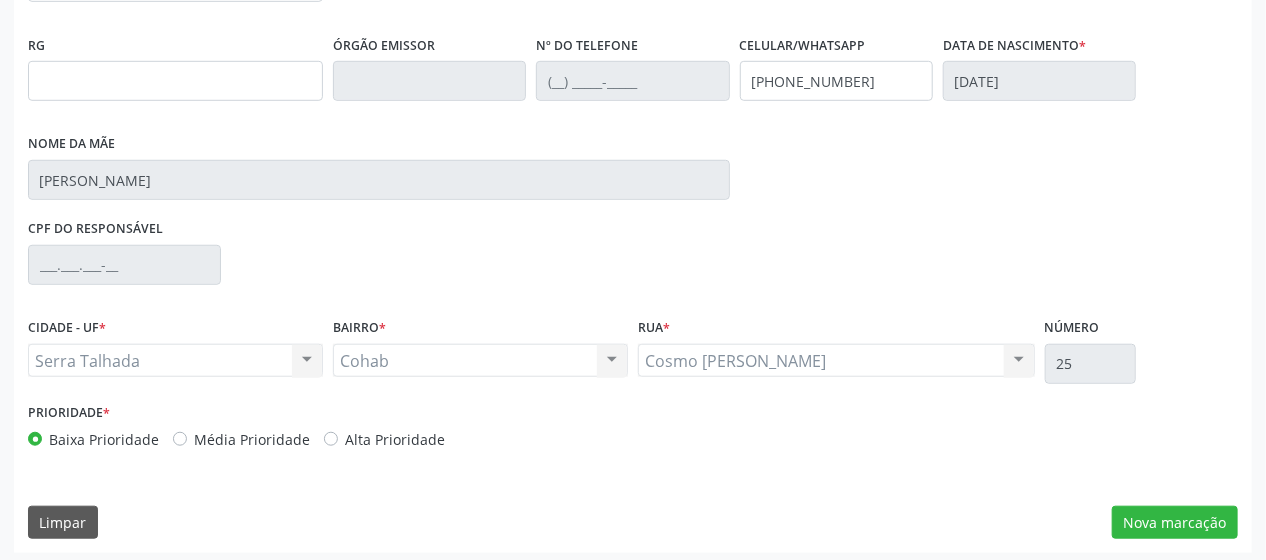 scroll, scrollTop: 340, scrollLeft: 0, axis: vertical 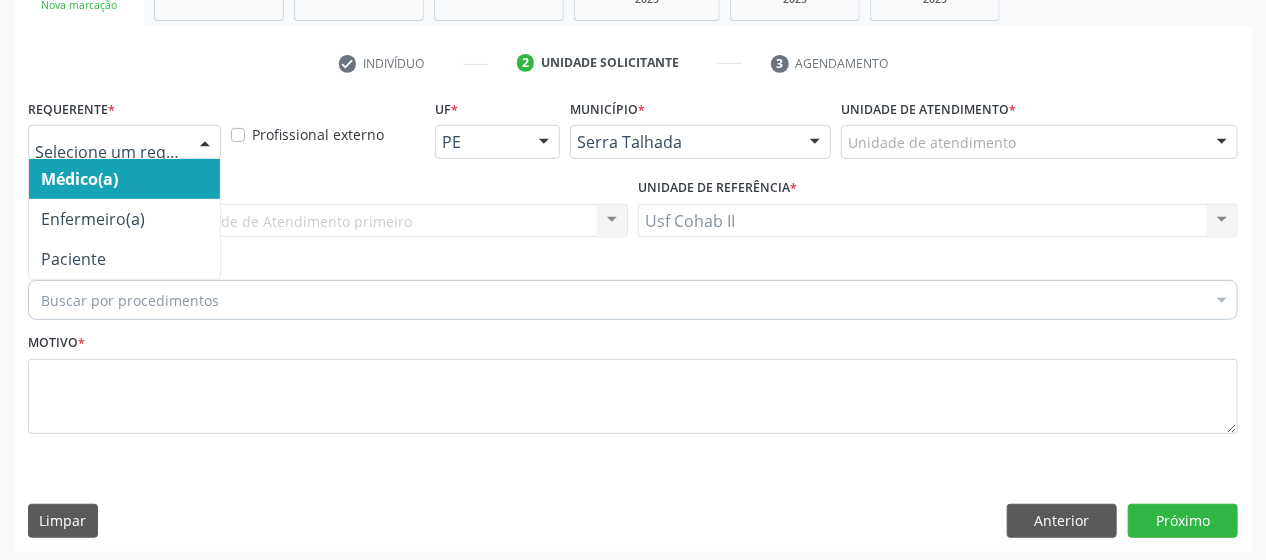click at bounding box center (205, 143) 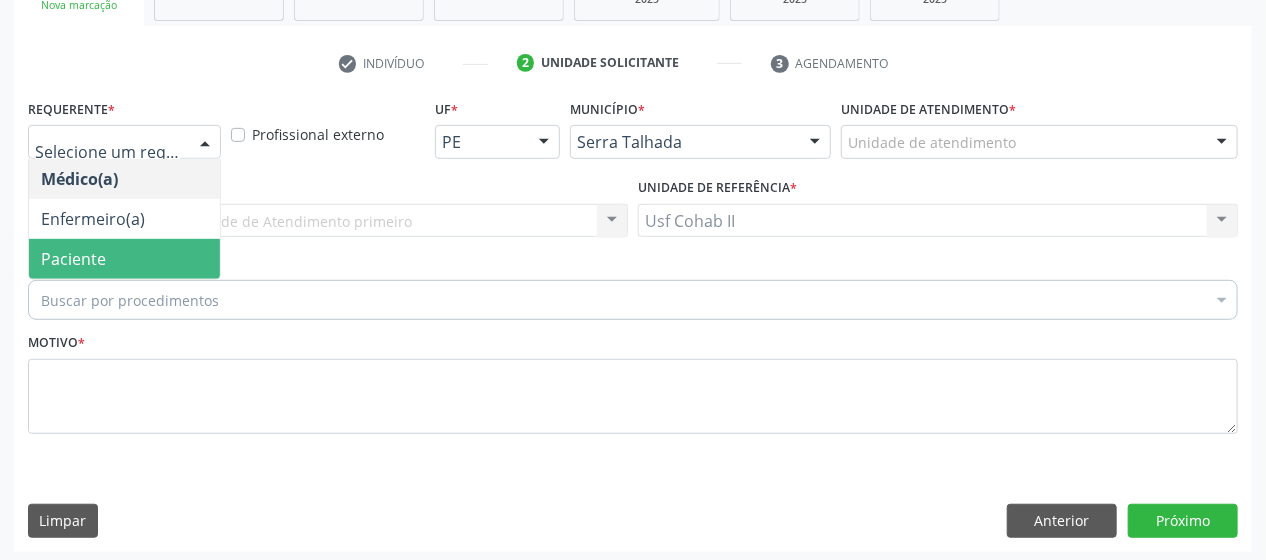 click on "Paciente" at bounding box center [124, 259] 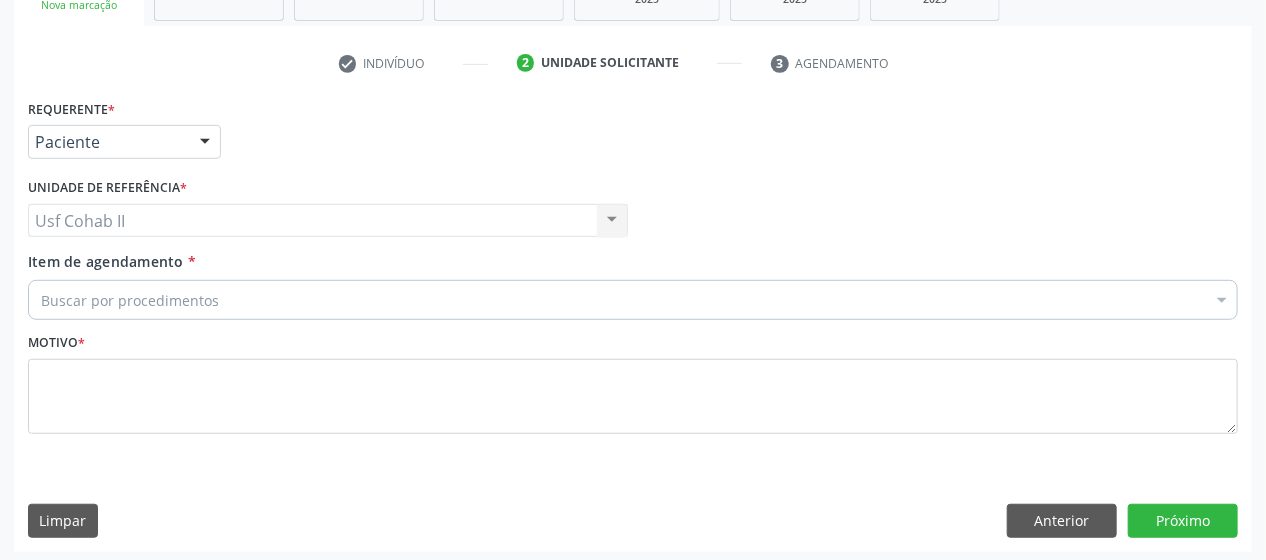 click on "Buscar por procedimentos" at bounding box center [633, 300] 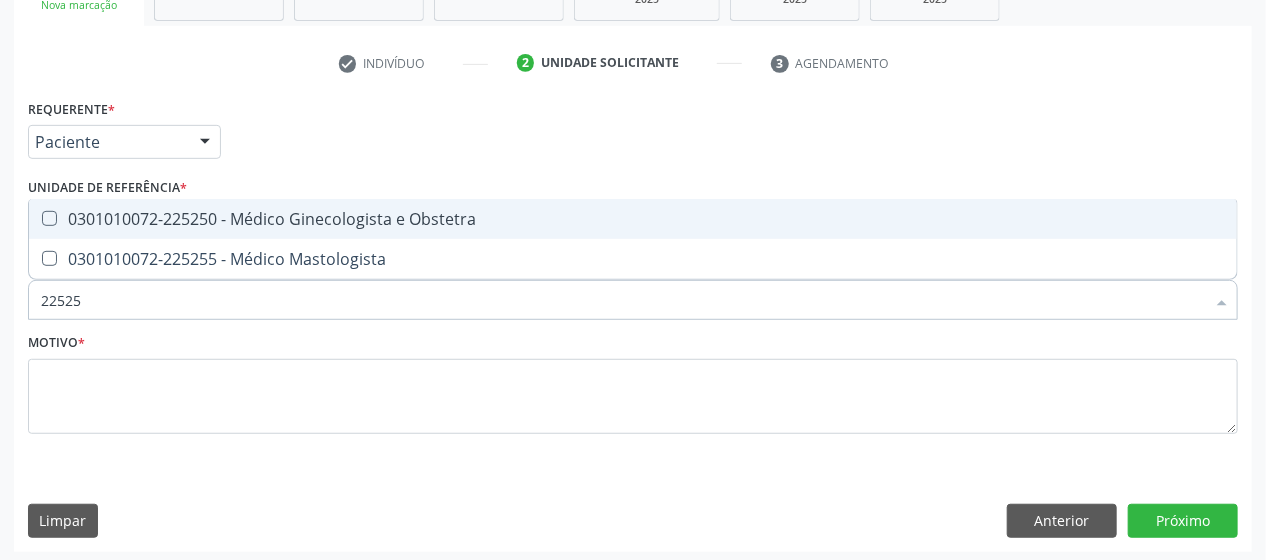 type on "225250" 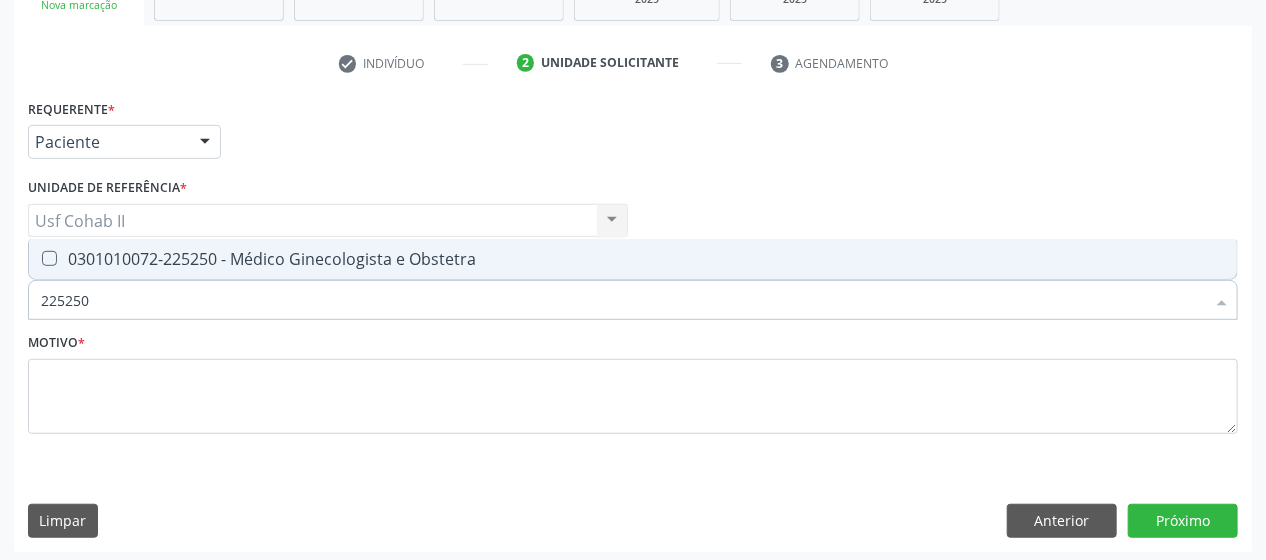 click at bounding box center [49, 258] 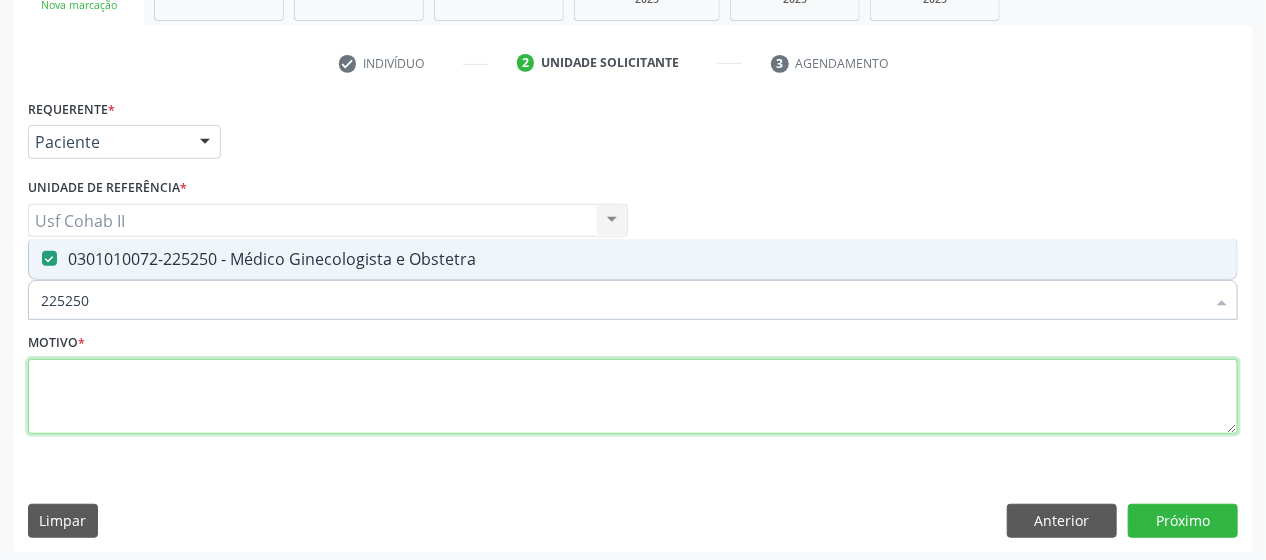 click at bounding box center [633, 397] 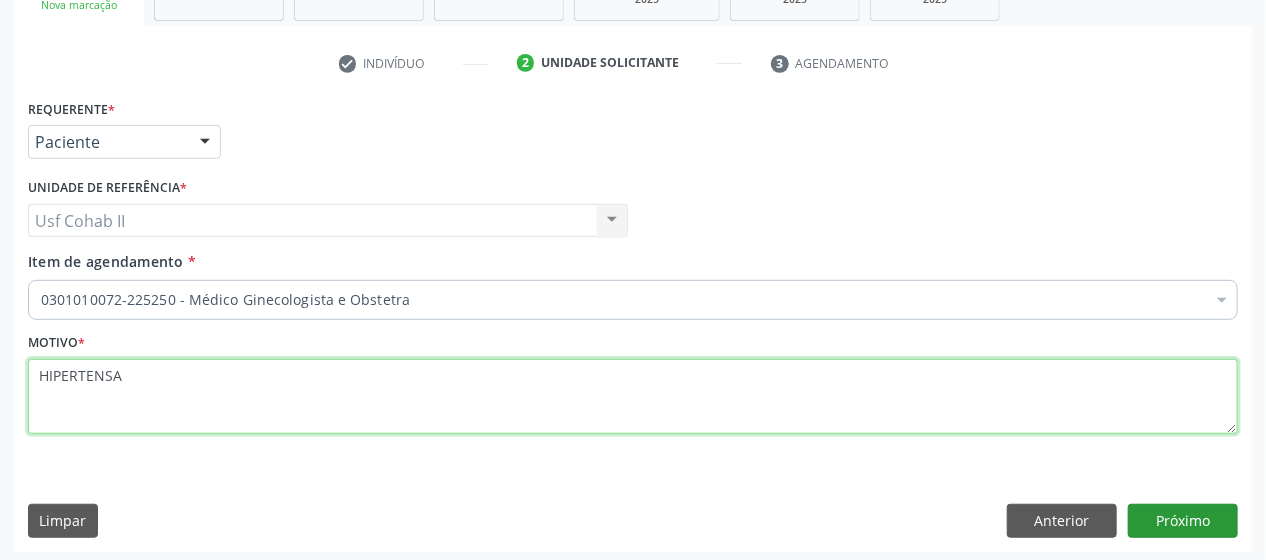 type on "HIPERTENSA" 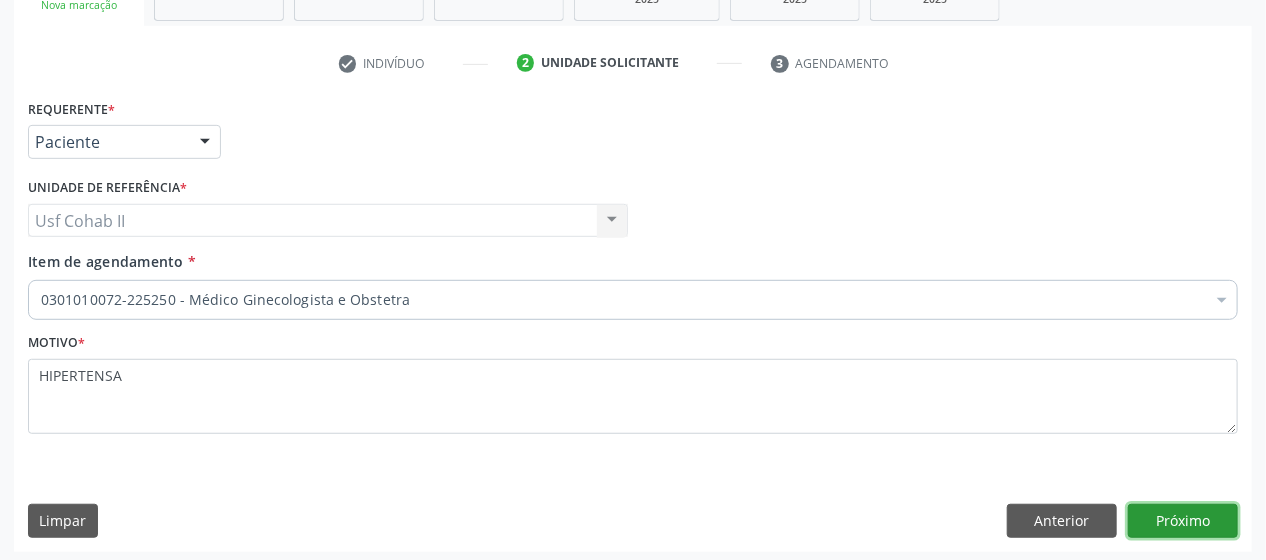 click on "Próximo" at bounding box center [1183, 521] 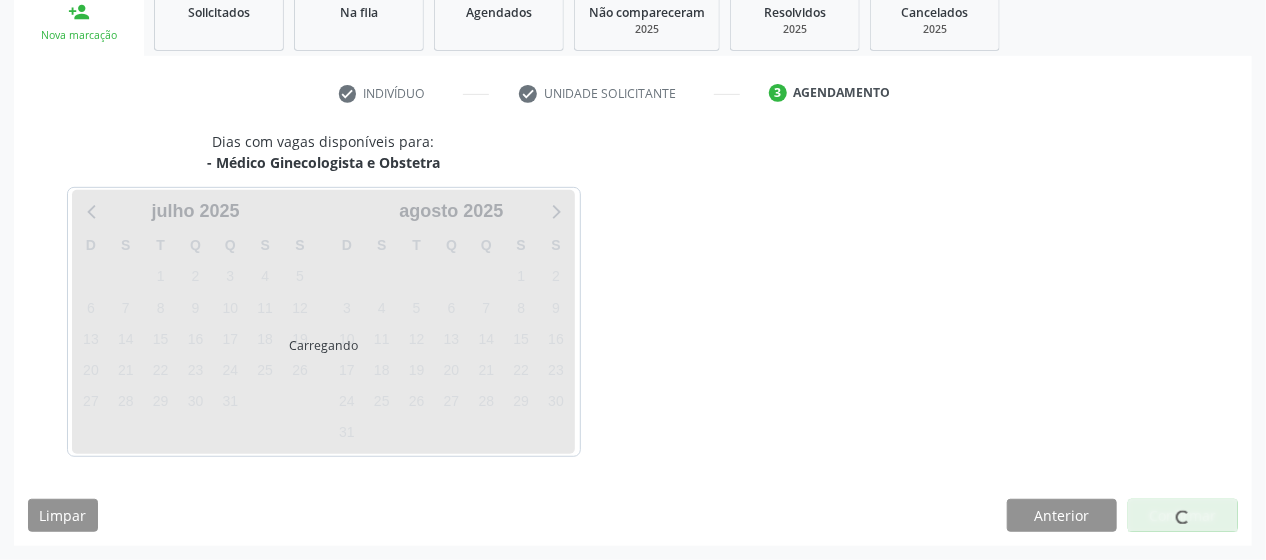scroll, scrollTop: 307, scrollLeft: 0, axis: vertical 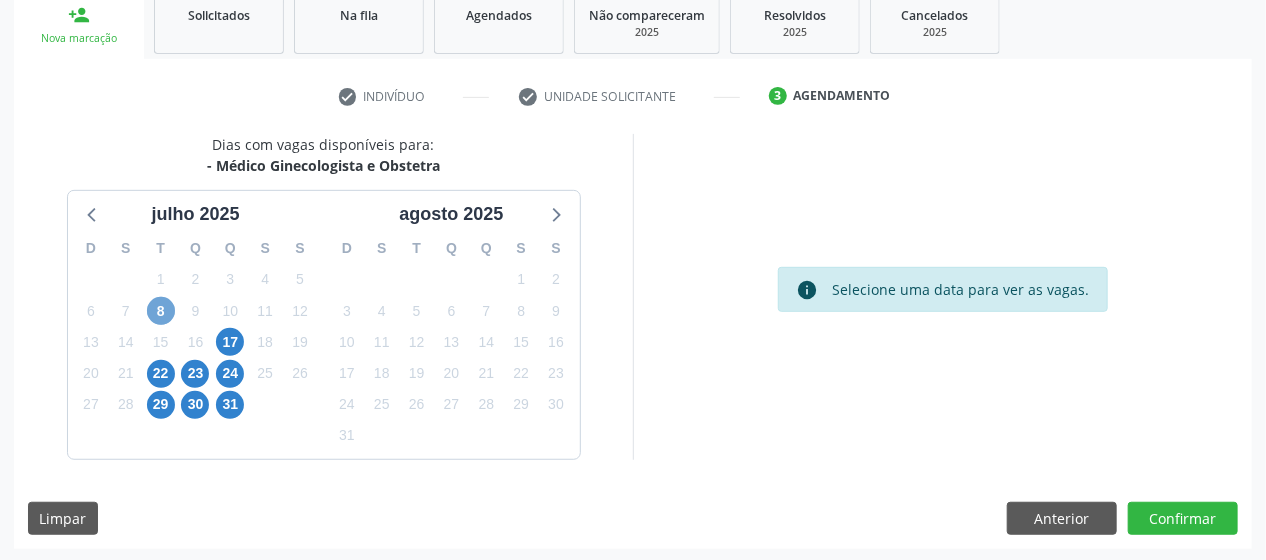 click on "8" at bounding box center (161, 311) 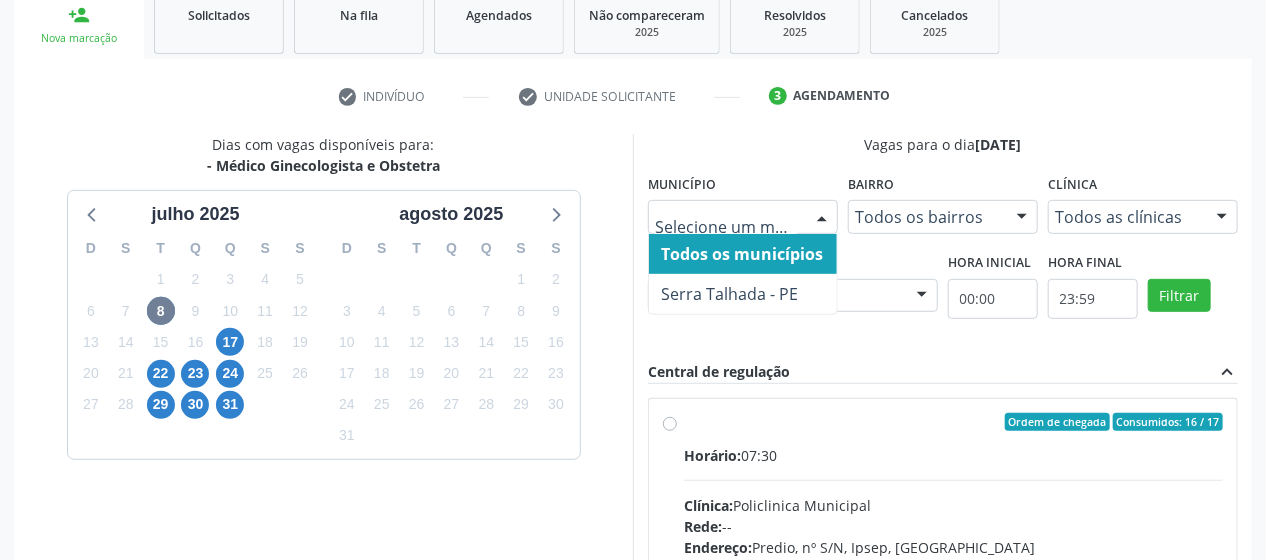 click at bounding box center (822, 218) 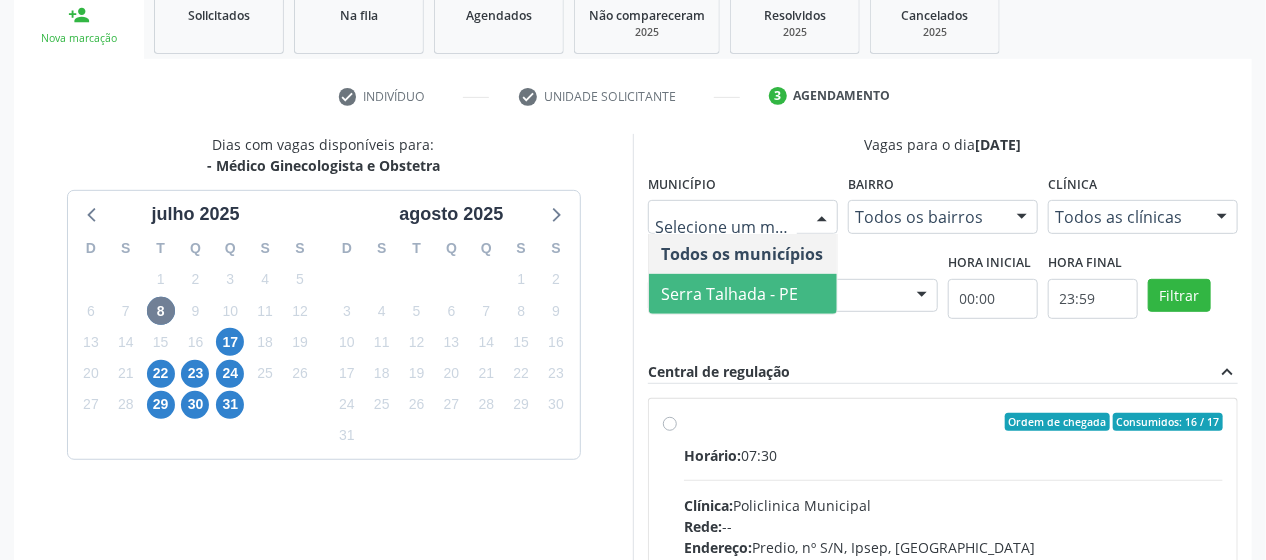 click on "Serra Talhada - PE" at bounding box center [729, 294] 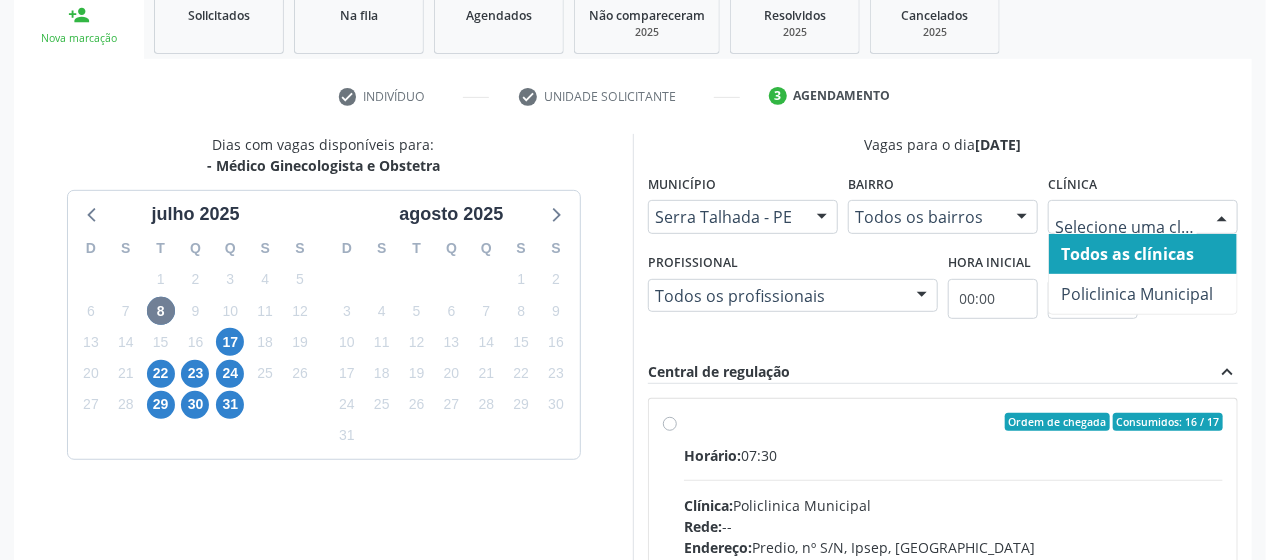 click at bounding box center [1222, 218] 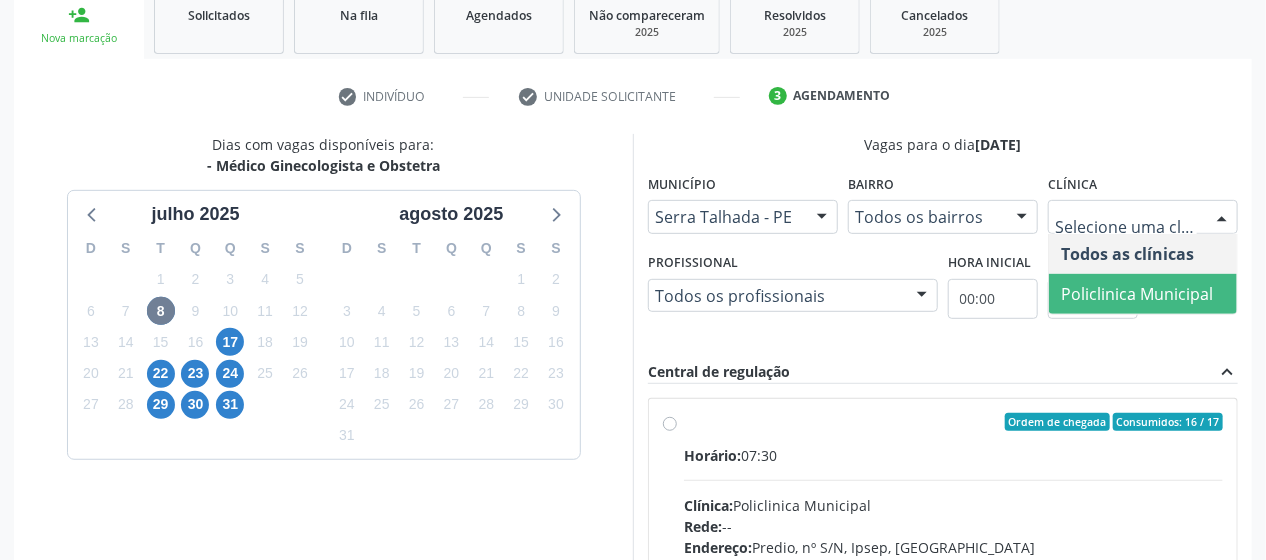 click on "Policlinica Municipal" at bounding box center (1137, 294) 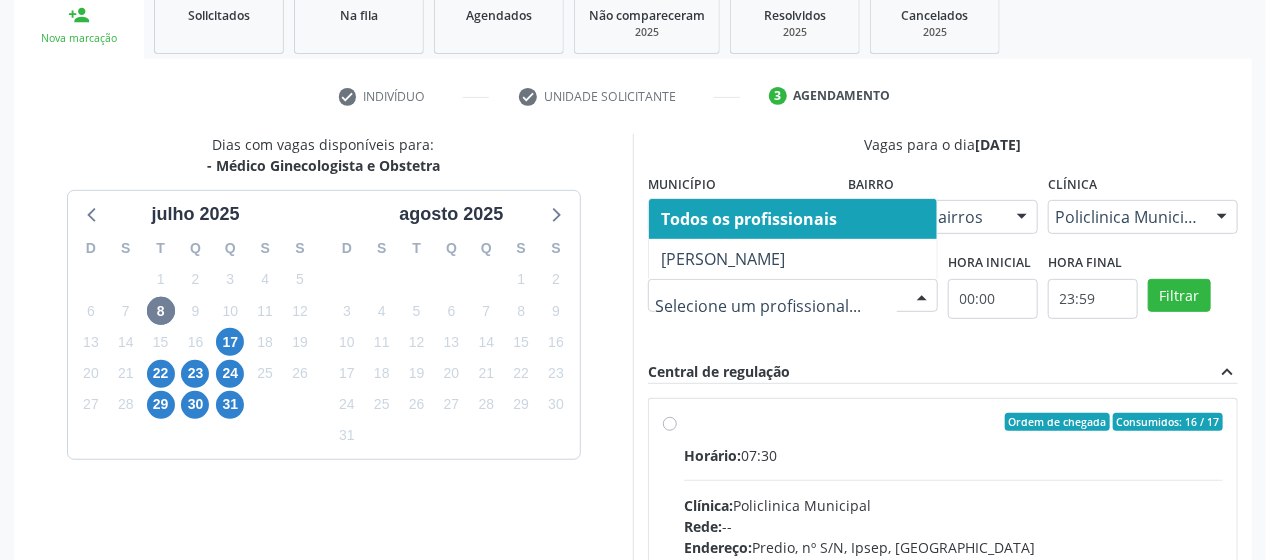 click at bounding box center (922, 297) 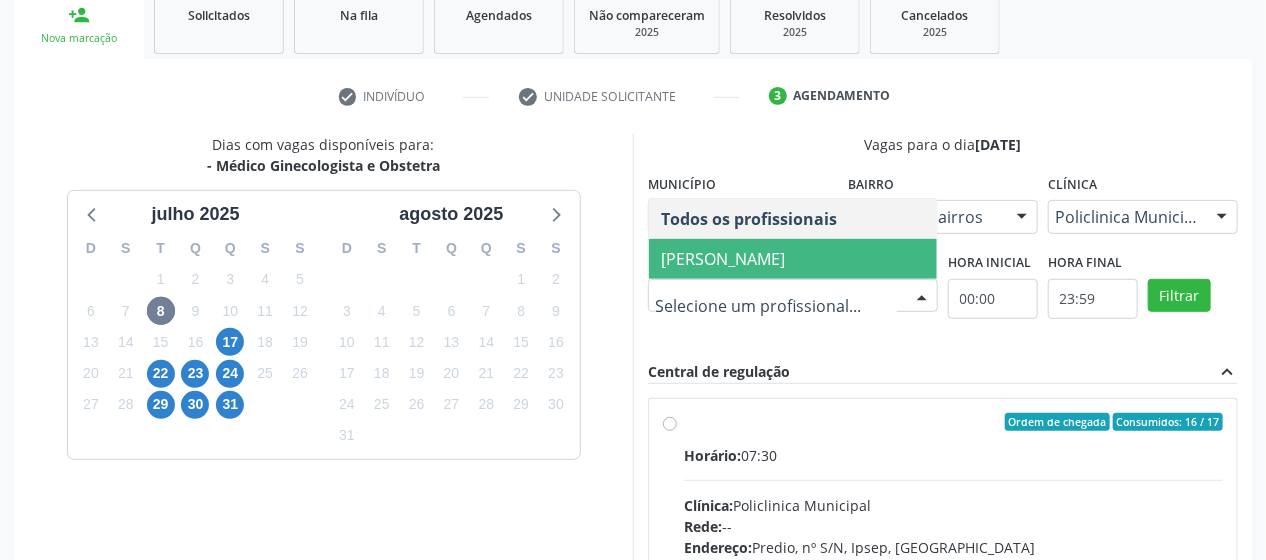 click on "[PERSON_NAME]" at bounding box center [723, 259] 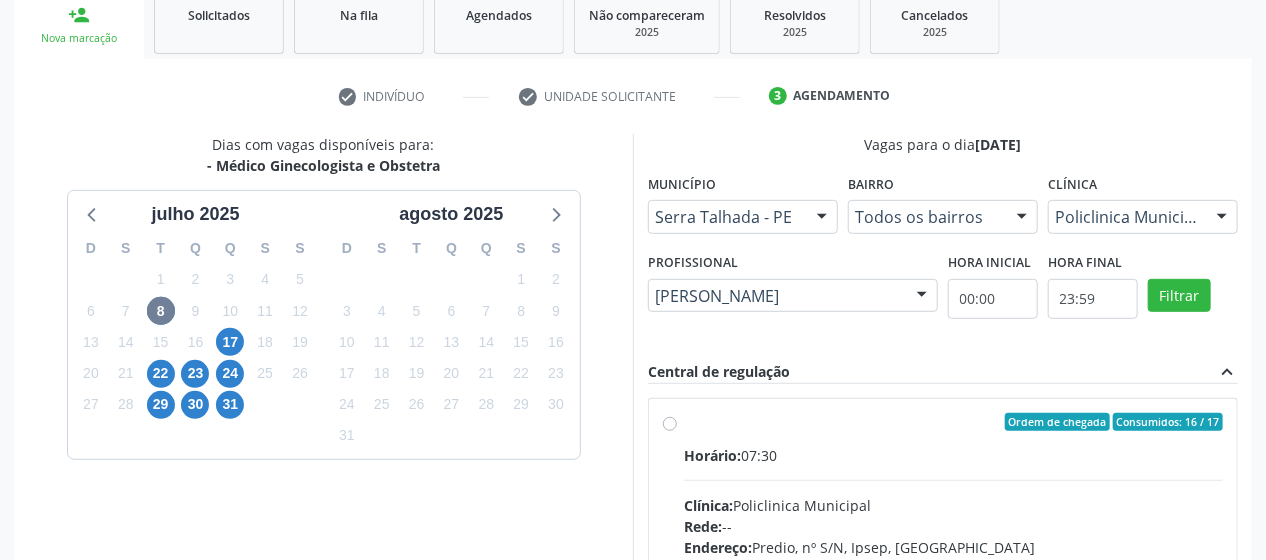 click on "Clínica:  Policlinica Municipal" at bounding box center (953, 505) 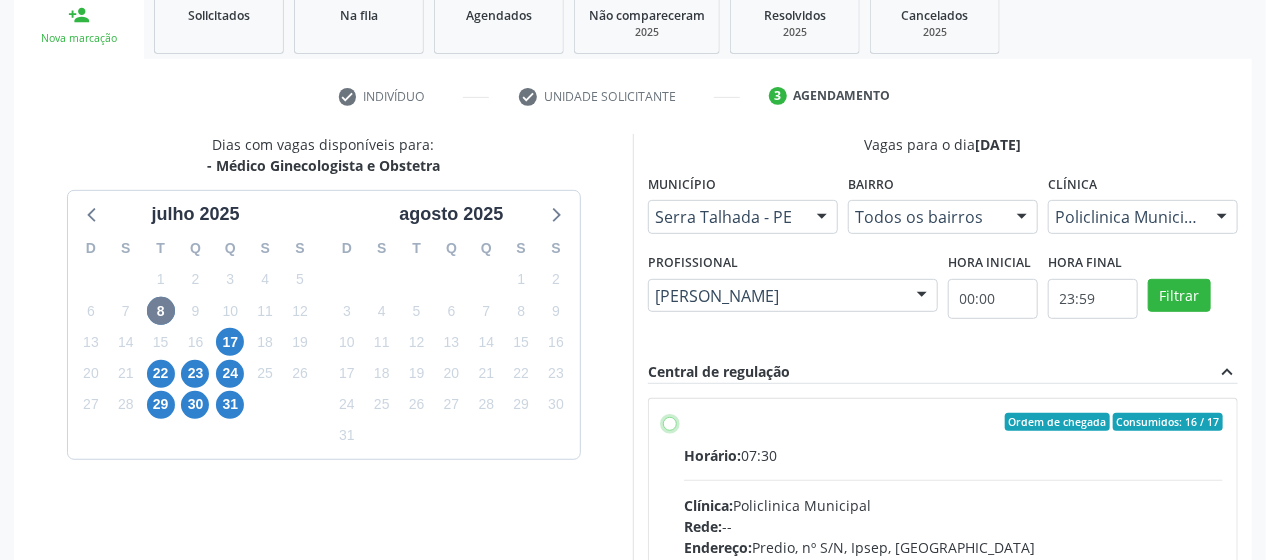 radio on "true" 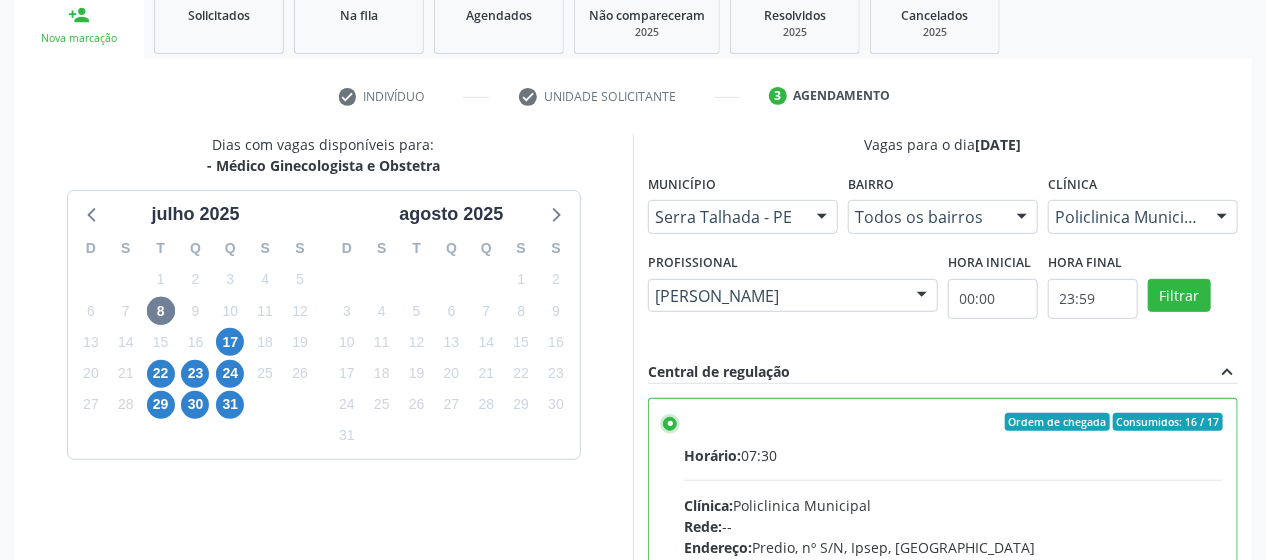 scroll, scrollTop: 96, scrollLeft: 0, axis: vertical 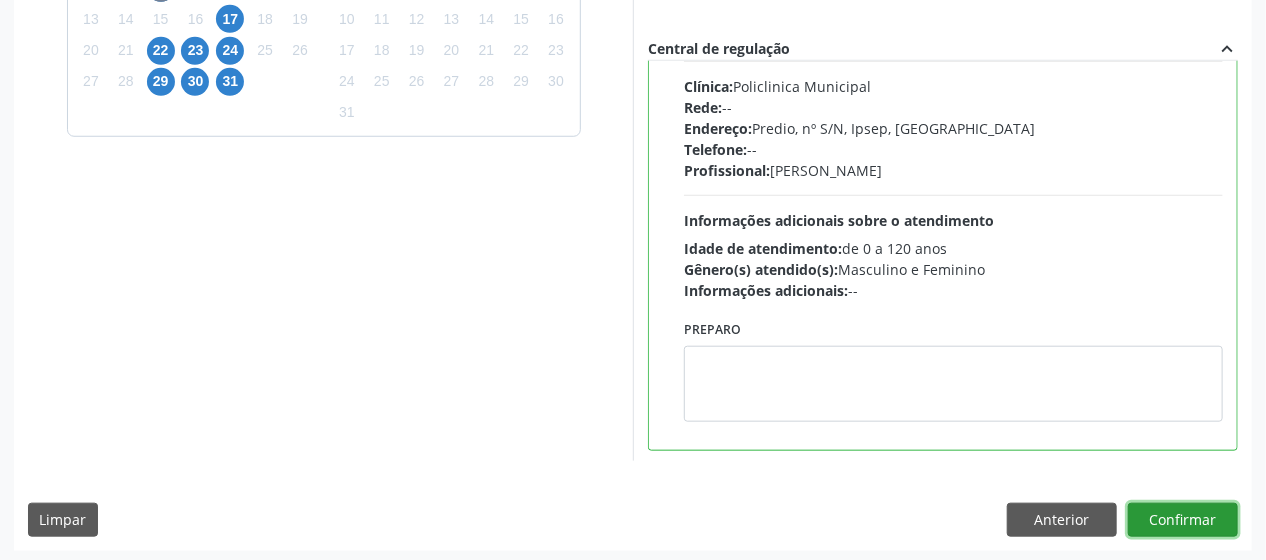 click on "Confirmar" at bounding box center [1183, 520] 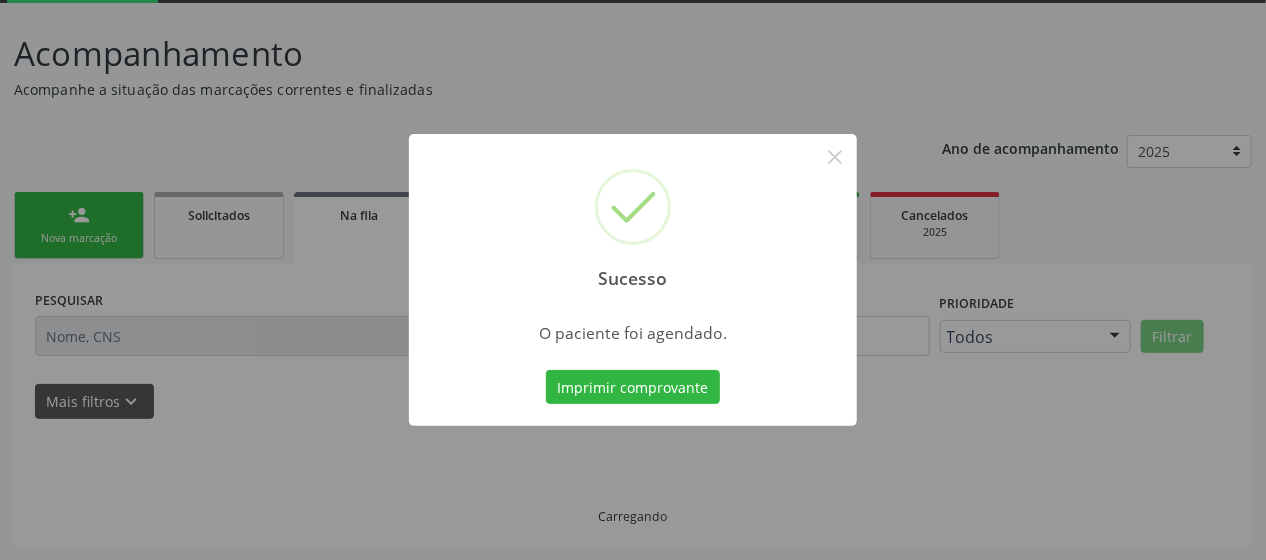 scroll, scrollTop: 103, scrollLeft: 0, axis: vertical 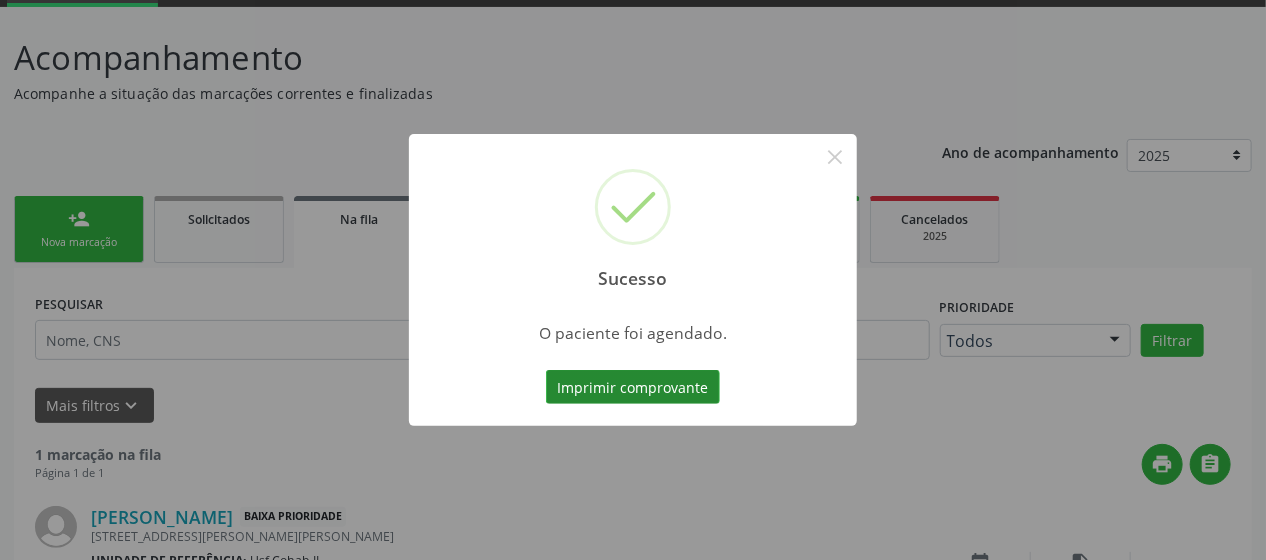 click on "Imprimir comprovante" at bounding box center (633, 387) 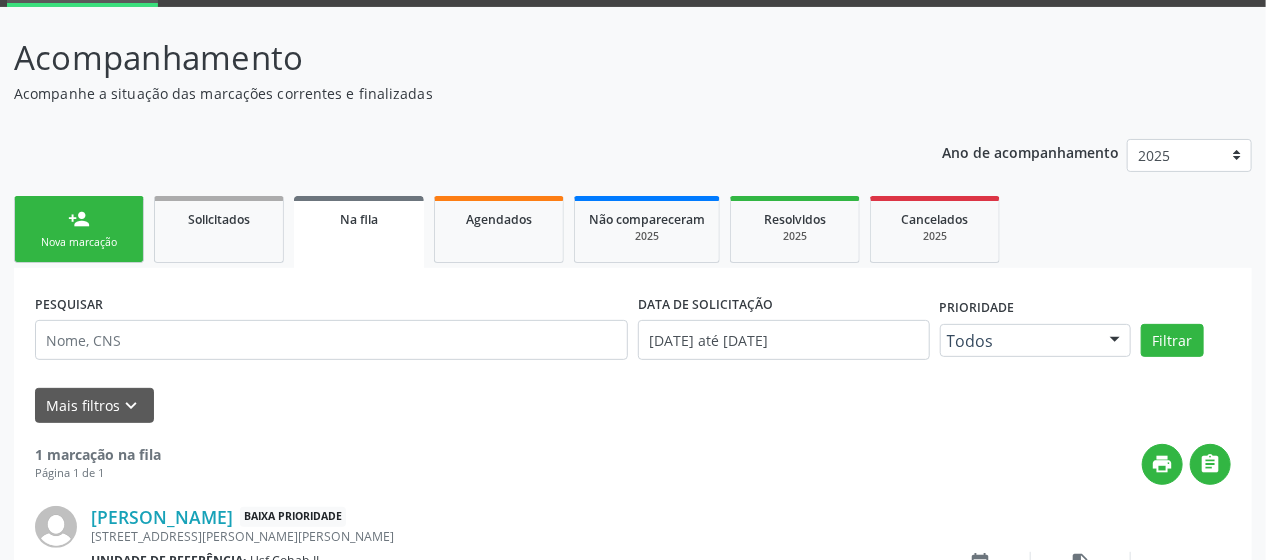 click on "Nova marcação" at bounding box center [79, 242] 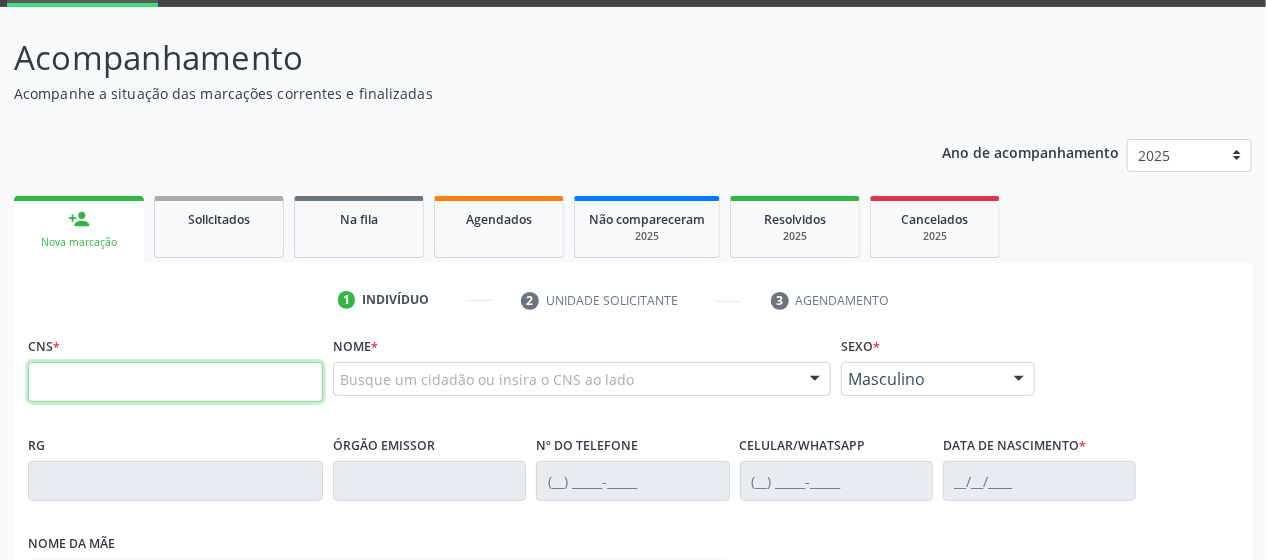 click at bounding box center [175, 382] 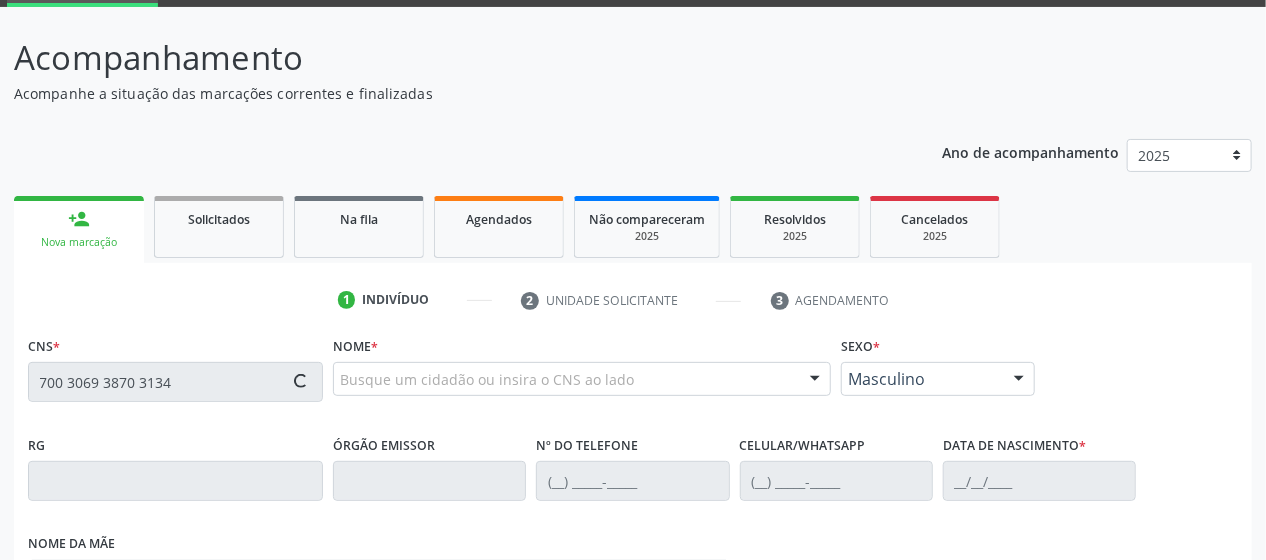 type on "700 3069 3870 3134" 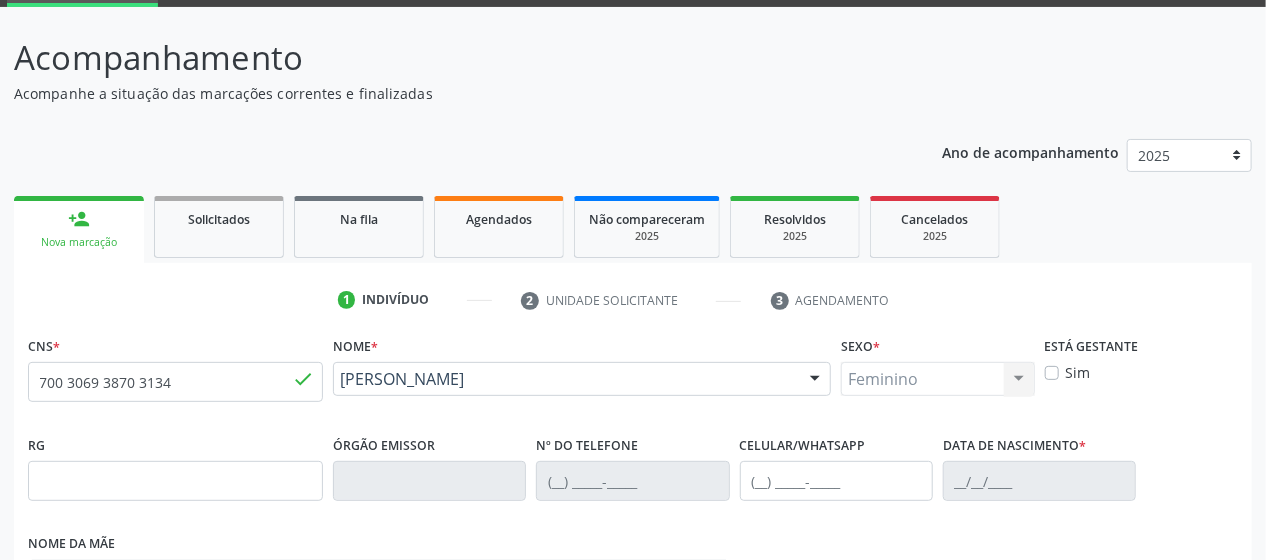 type on "[PHONE_NUMBER]" 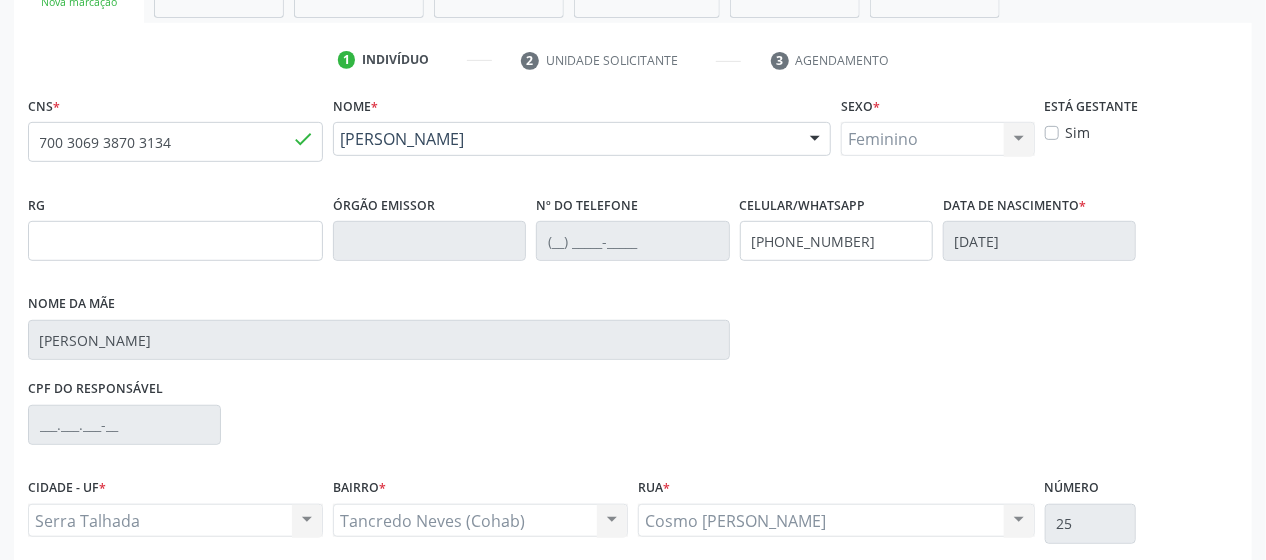 scroll, scrollTop: 503, scrollLeft: 0, axis: vertical 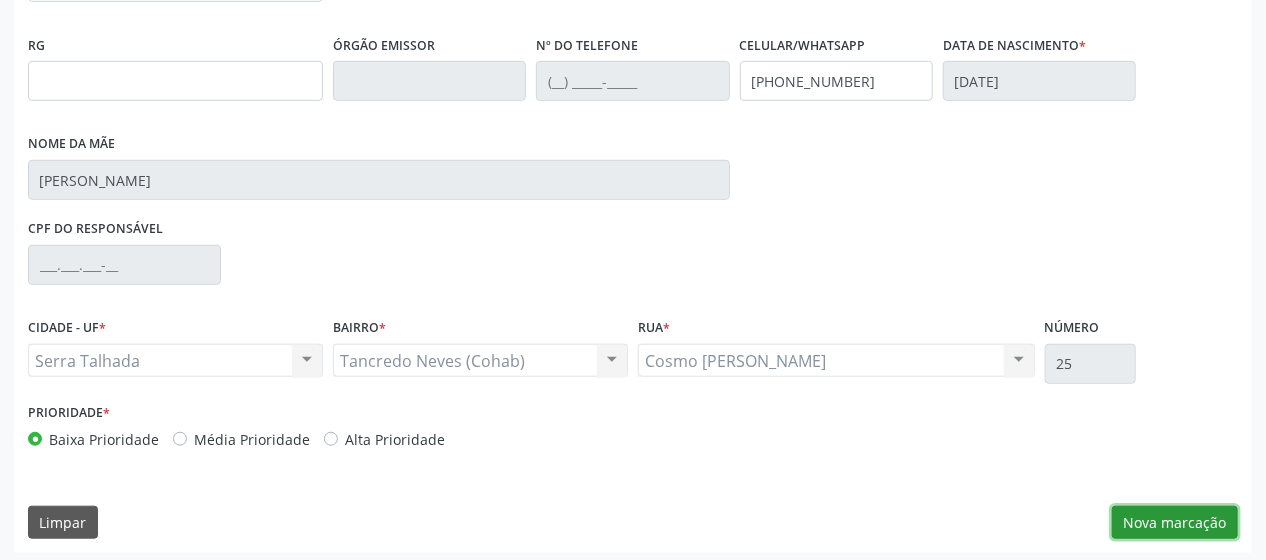 click on "Nova marcação" at bounding box center (1175, 523) 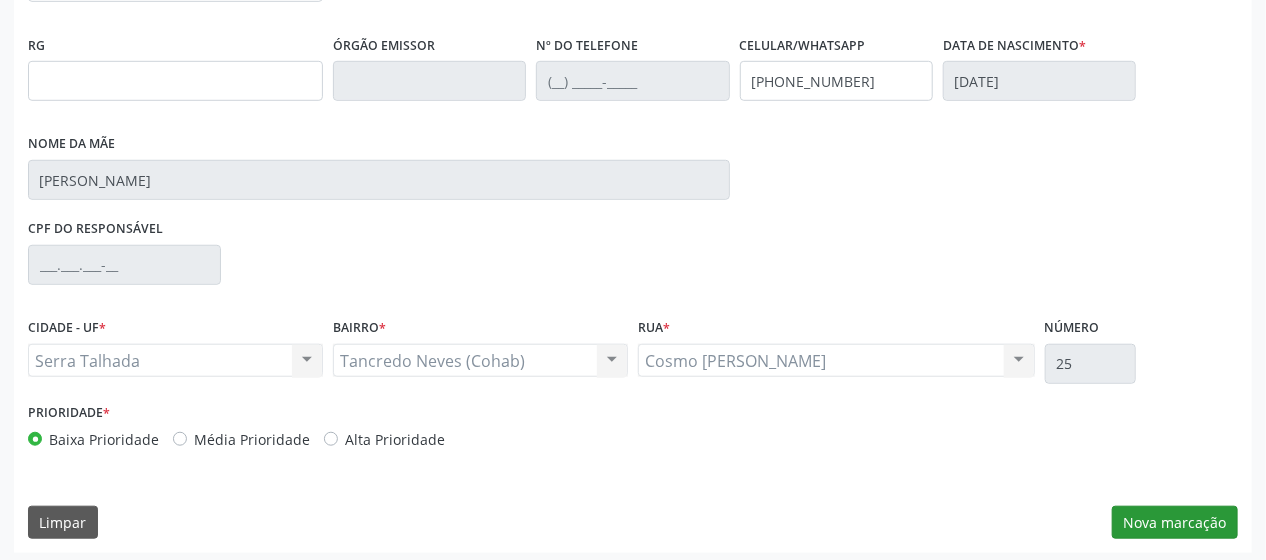 scroll, scrollTop: 340, scrollLeft: 0, axis: vertical 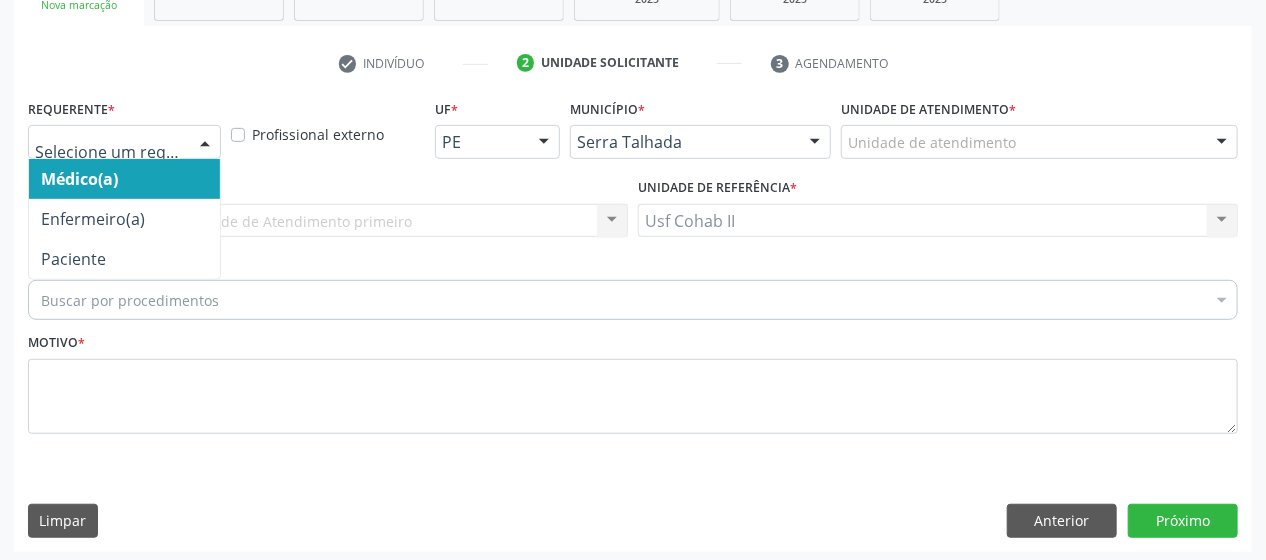 click at bounding box center (205, 143) 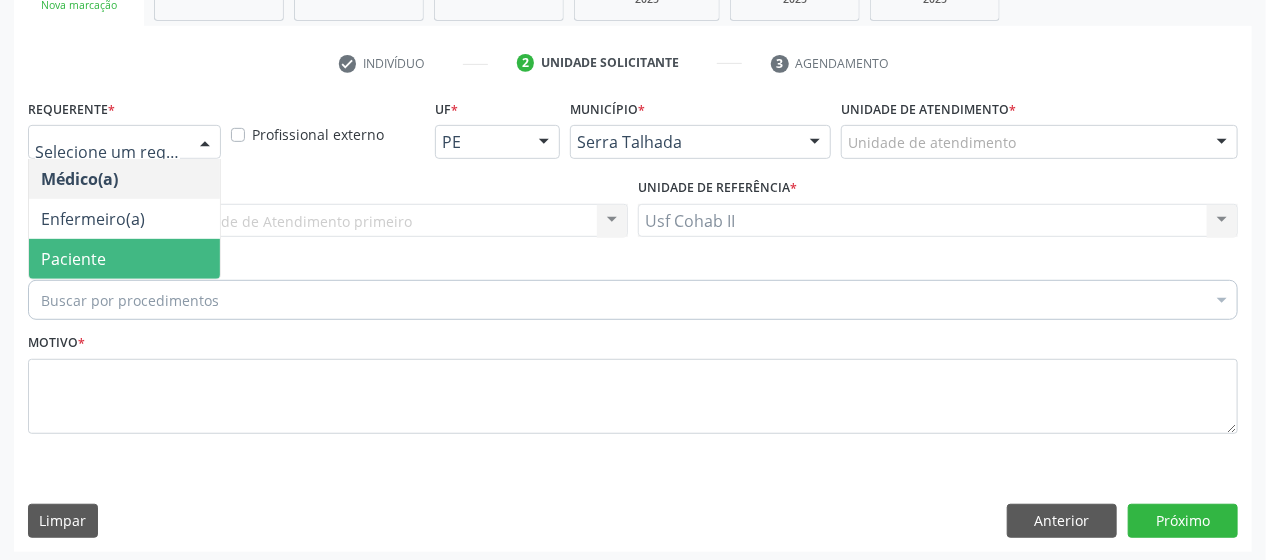 click on "Paciente" at bounding box center (124, 259) 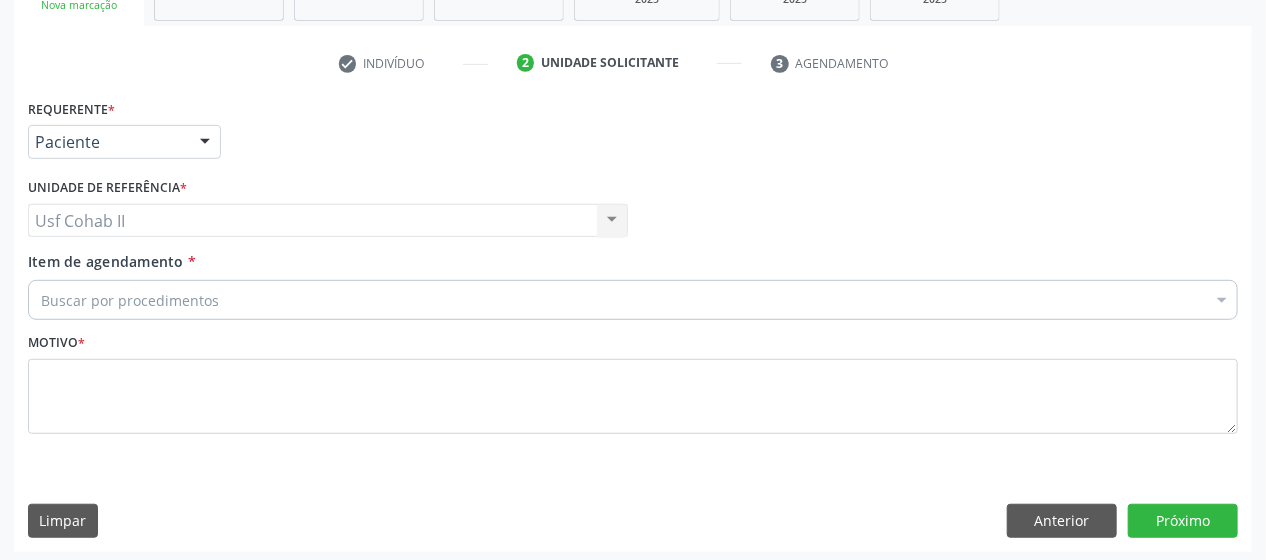 click on "Buscar por procedimentos" at bounding box center (633, 300) 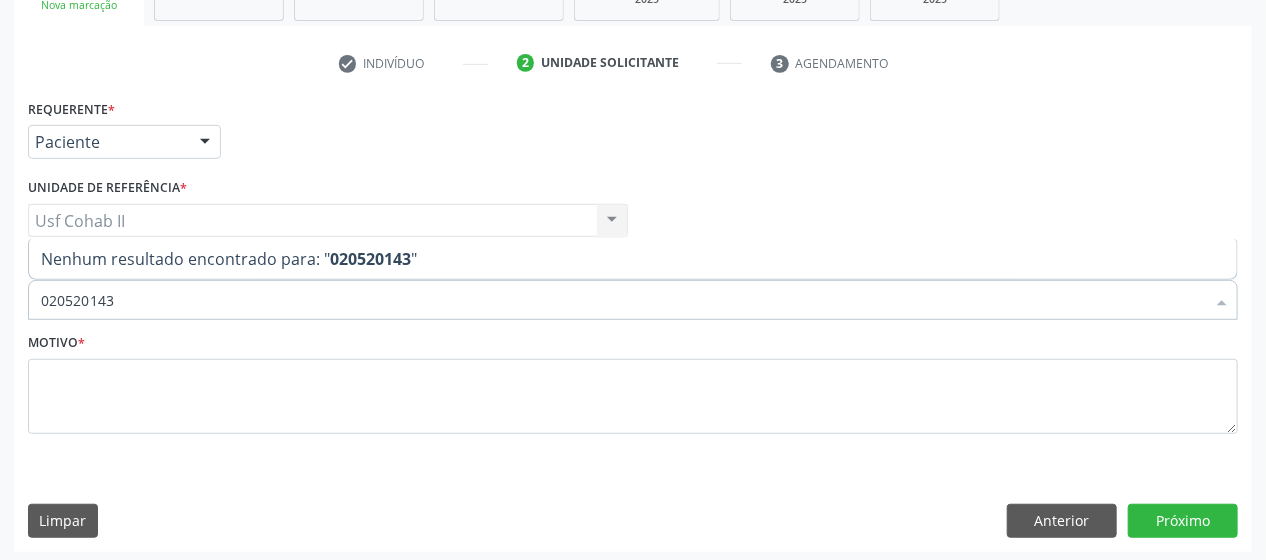 click on "020520143" at bounding box center [623, 300] 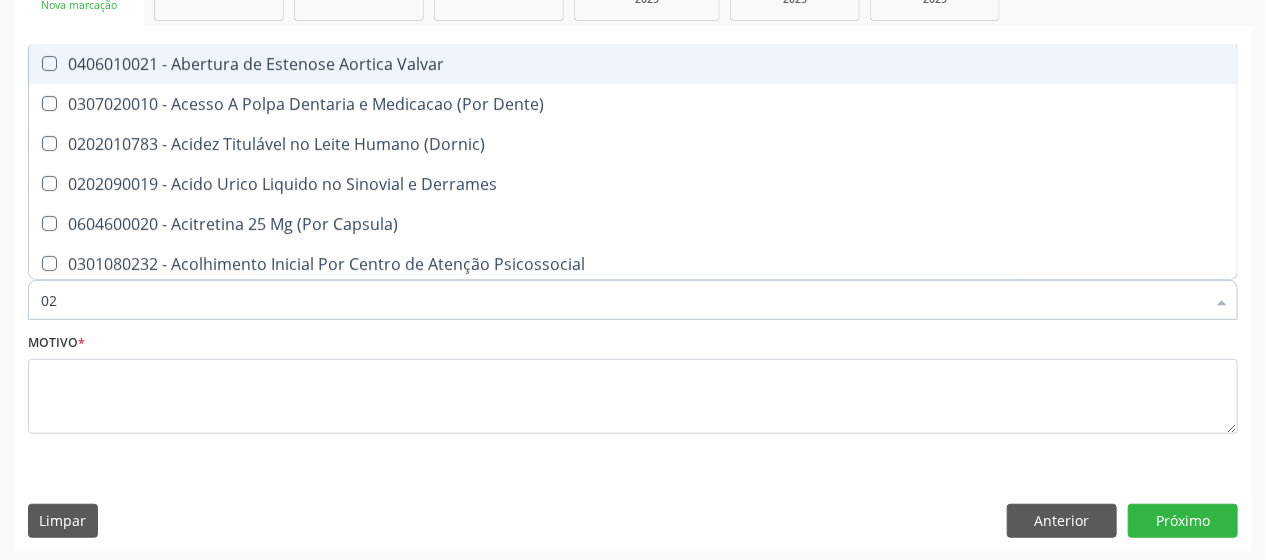 type on "0" 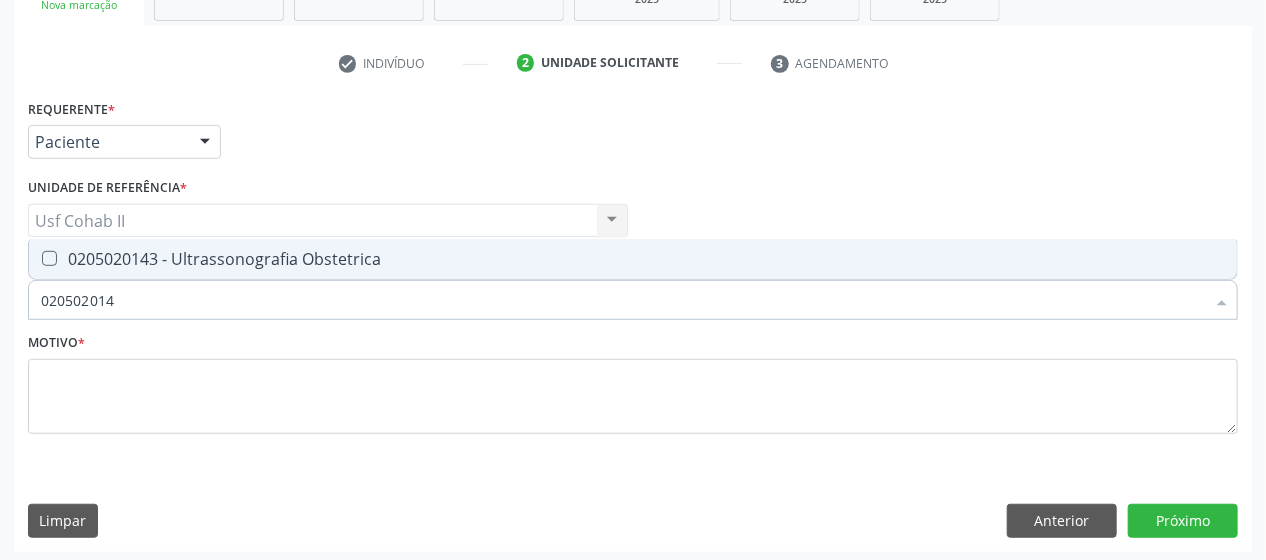 type on "0205020143" 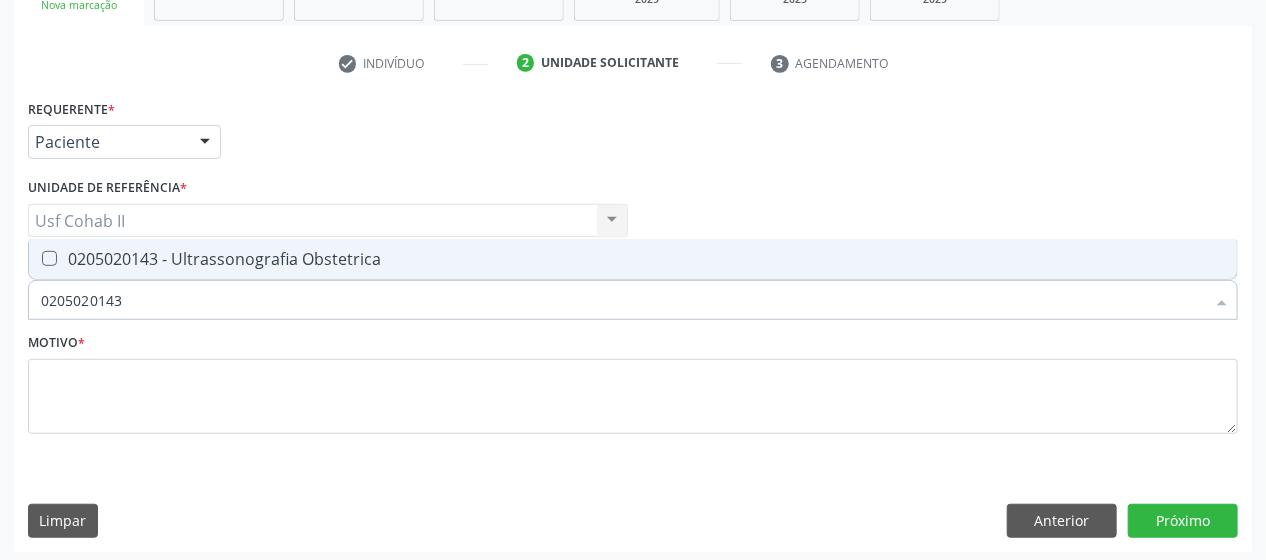 click at bounding box center (49, 258) 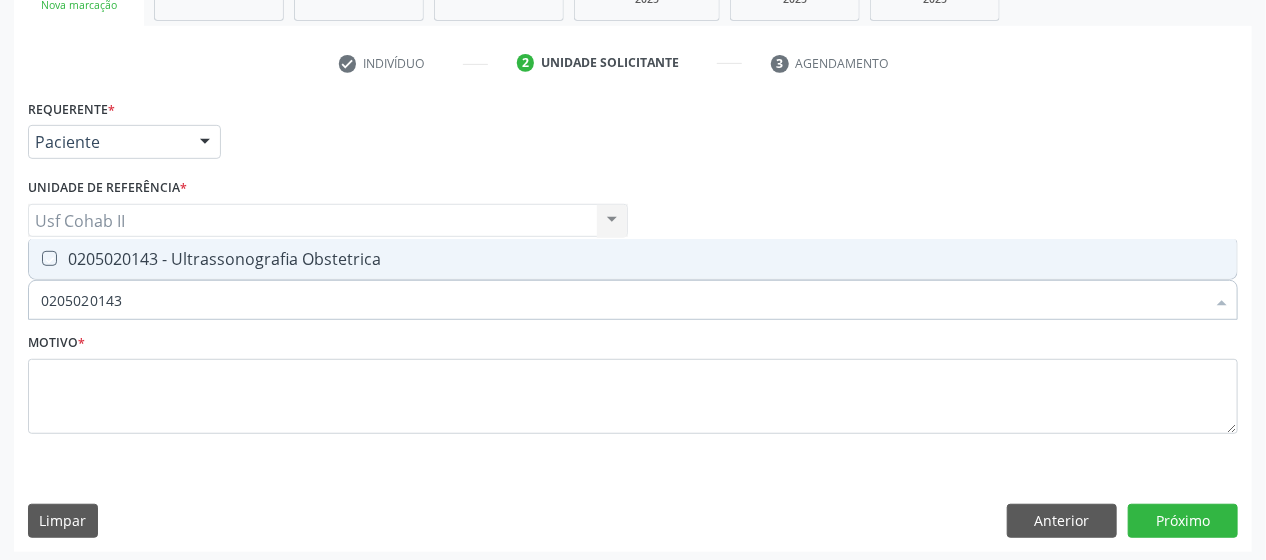 click at bounding box center [35, 258] 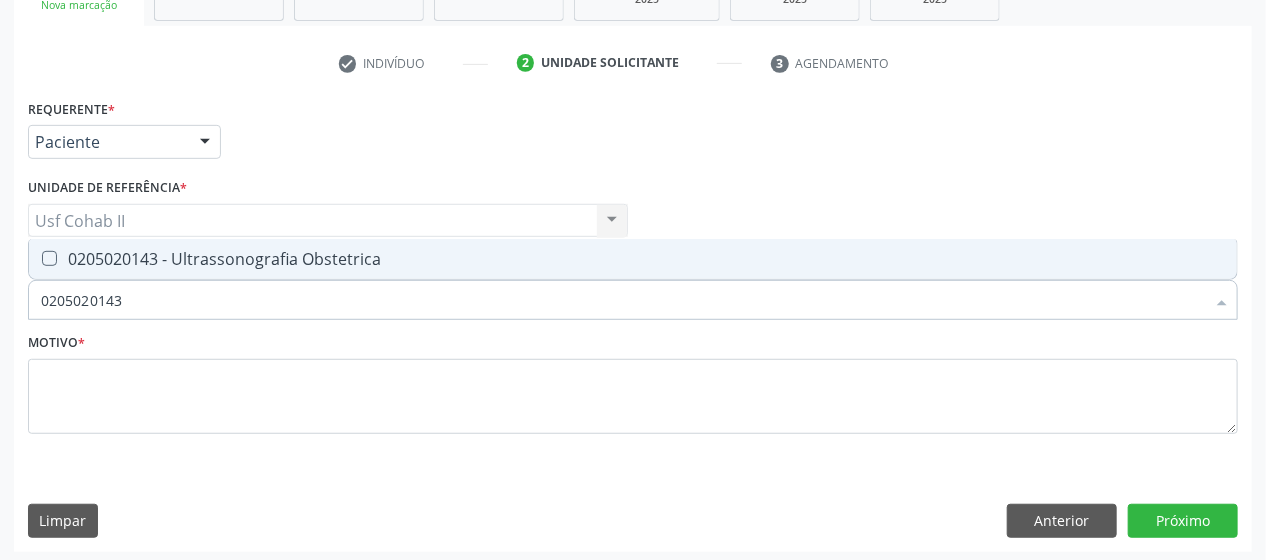 checkbox on "true" 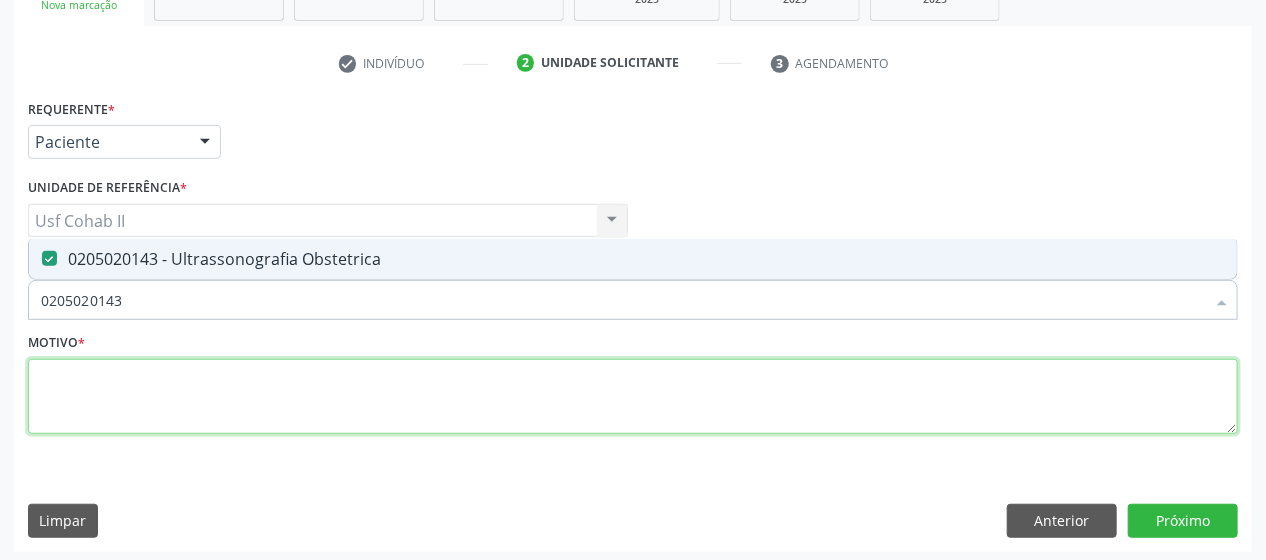 click at bounding box center [633, 397] 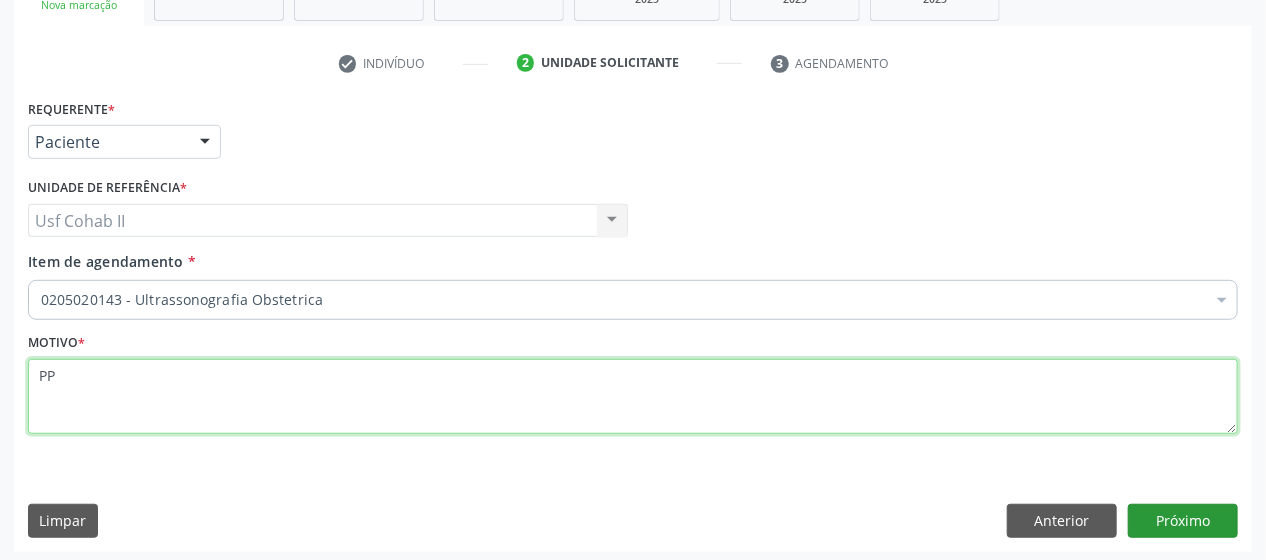 type on "PP" 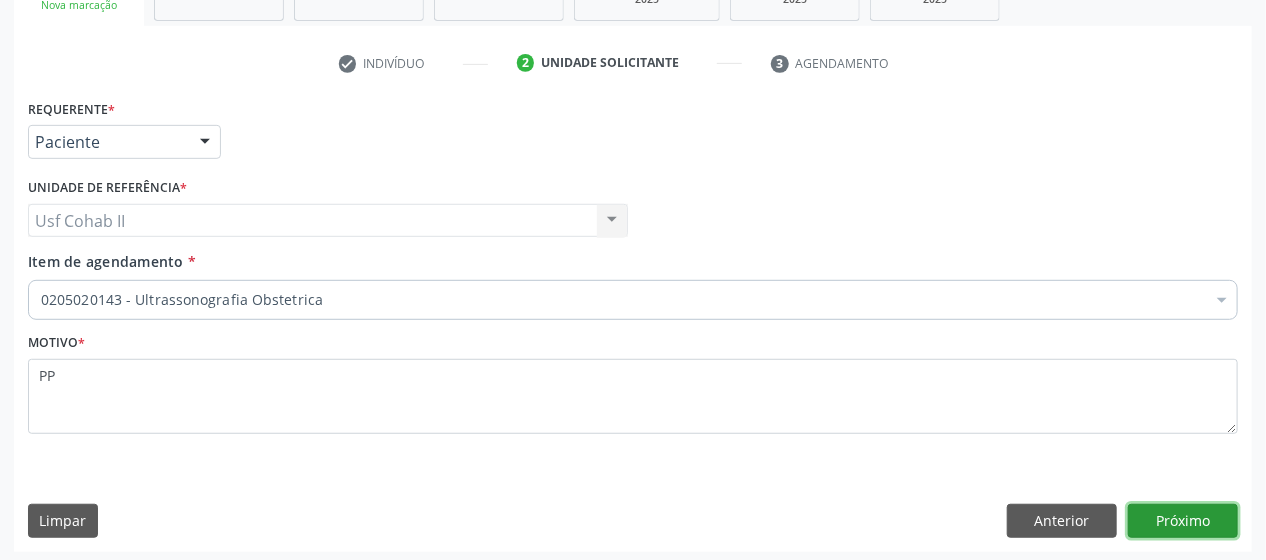 click on "Próximo" at bounding box center [1183, 521] 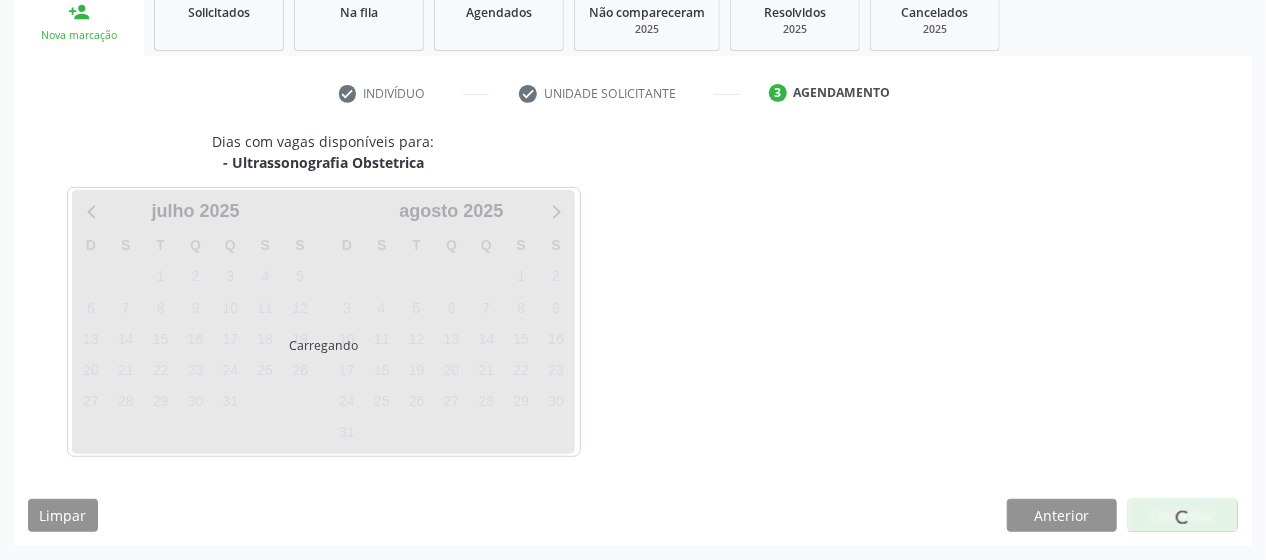 scroll, scrollTop: 307, scrollLeft: 0, axis: vertical 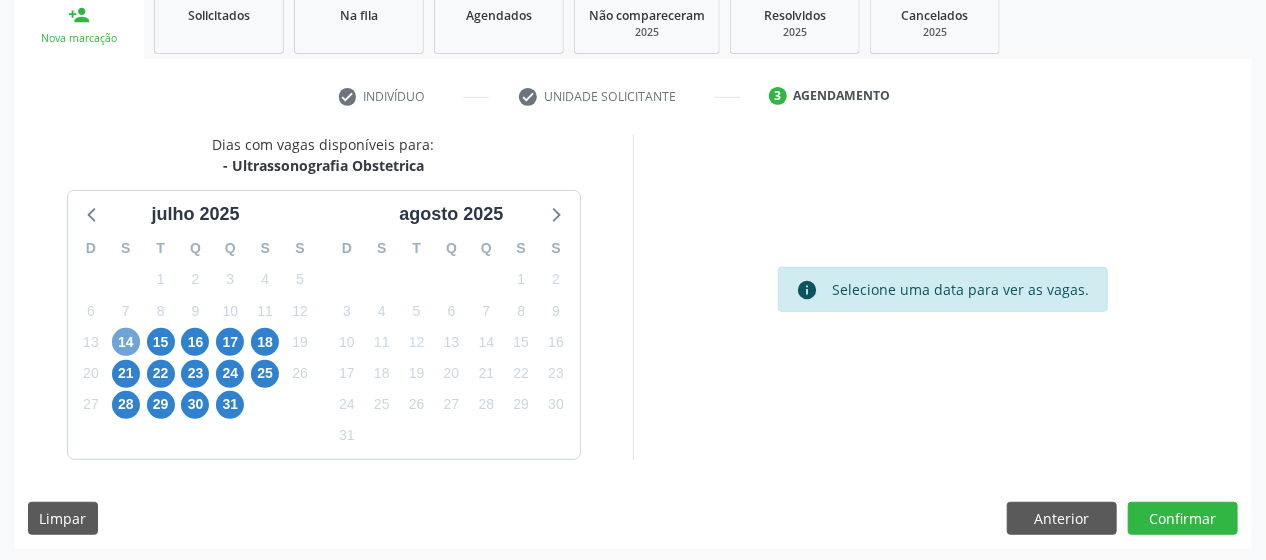click on "14" at bounding box center [126, 342] 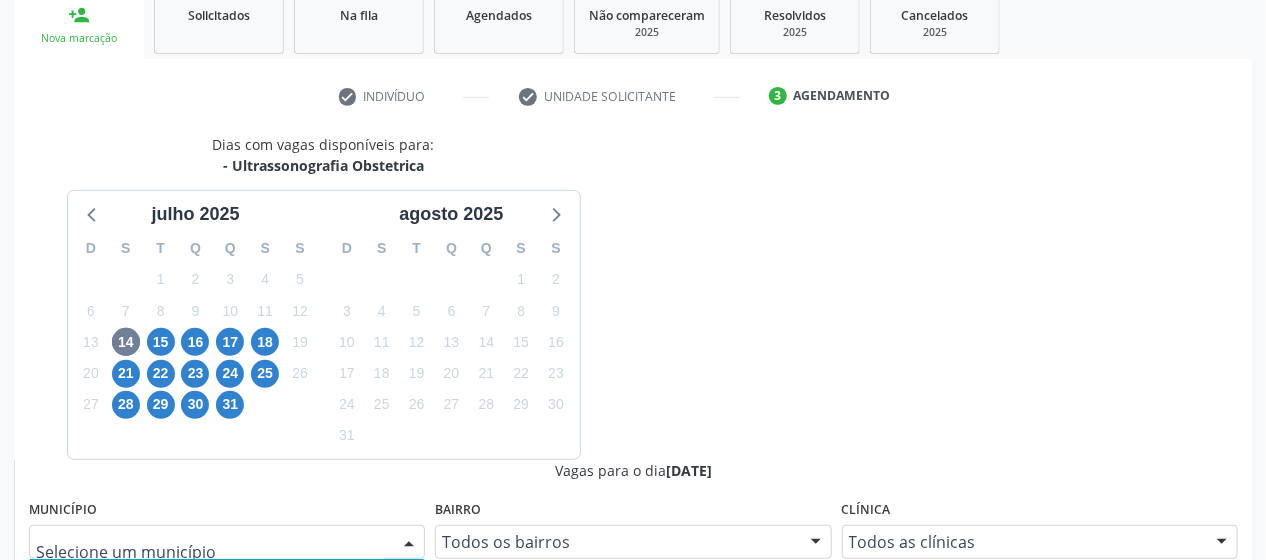 click at bounding box center (409, 543) 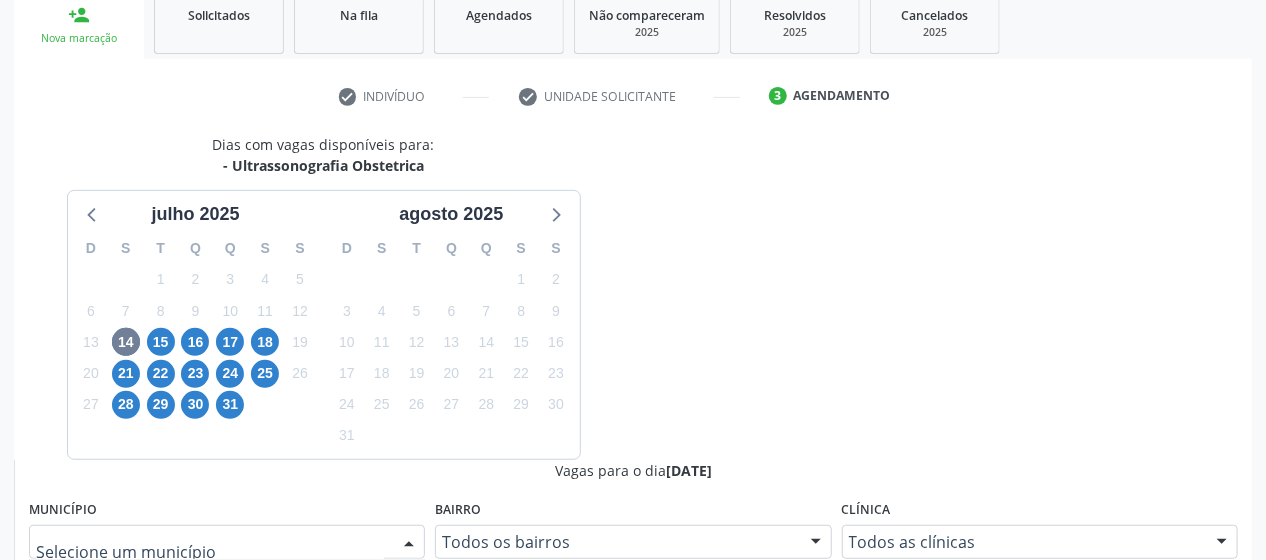 drag, startPoint x: 752, startPoint y: 287, endPoint x: 923, endPoint y: 248, distance: 175.39099 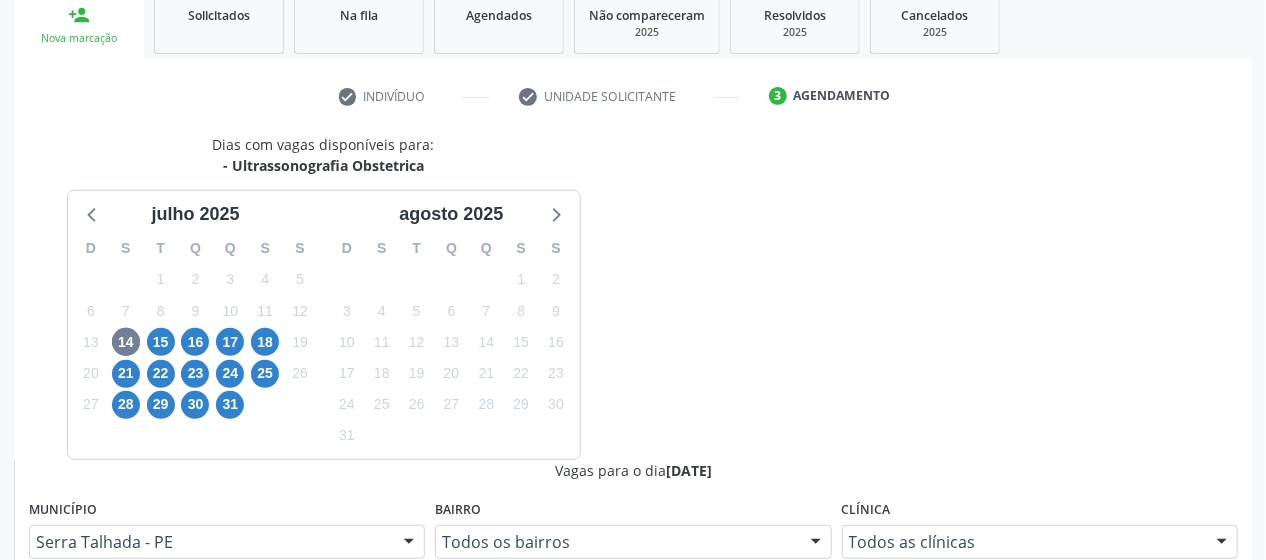 click at bounding box center [1222, 543] 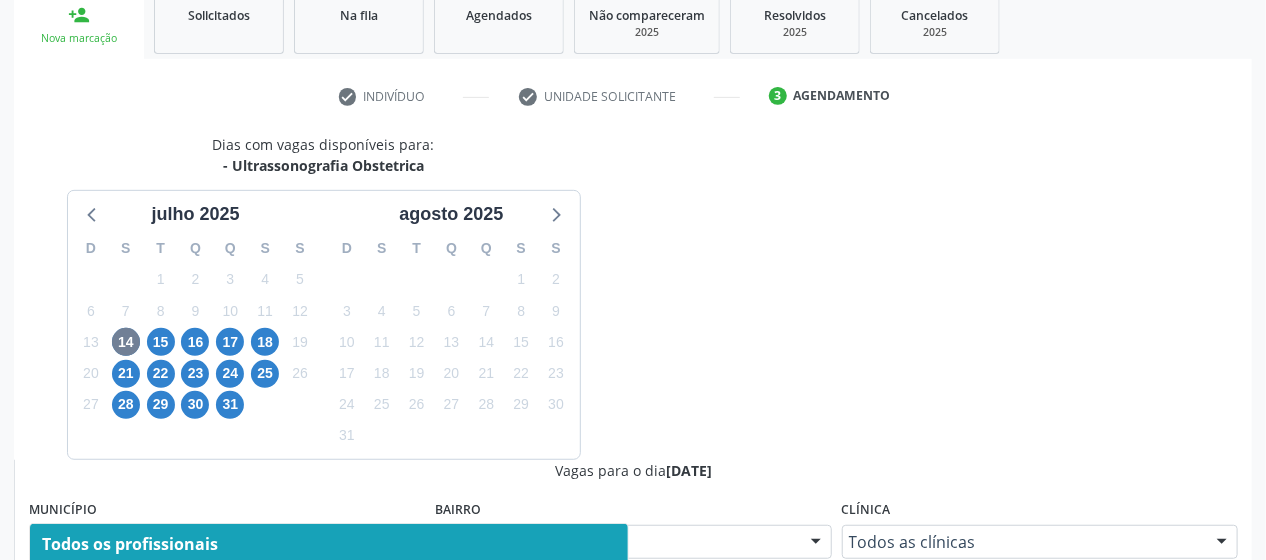 click at bounding box center (613, 622) 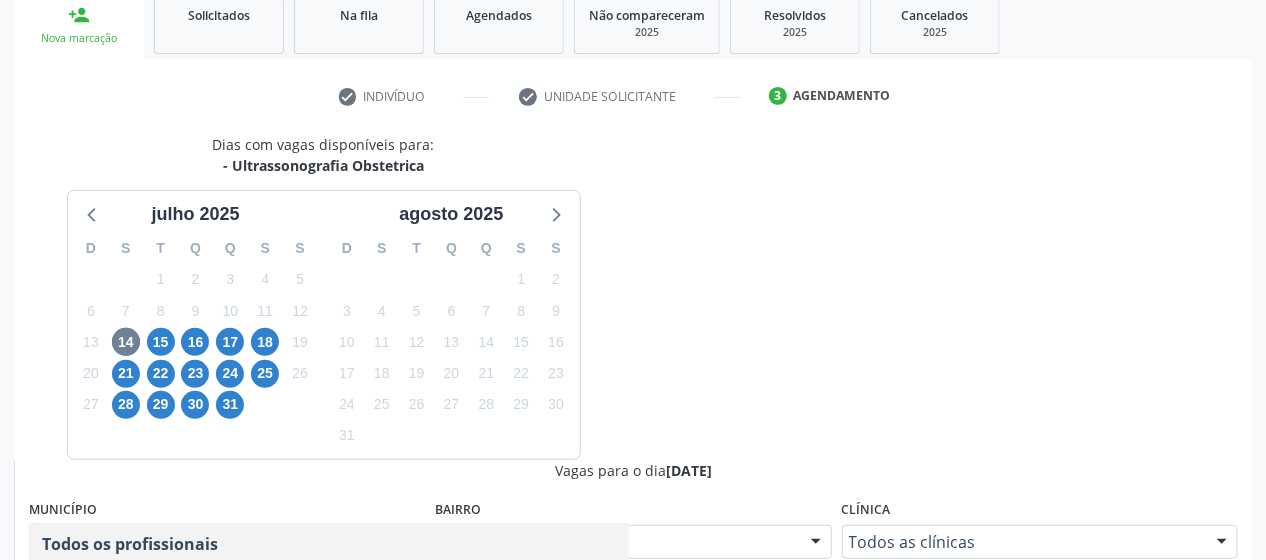 click on "[PERSON_NAME]" at bounding box center (104, 584) 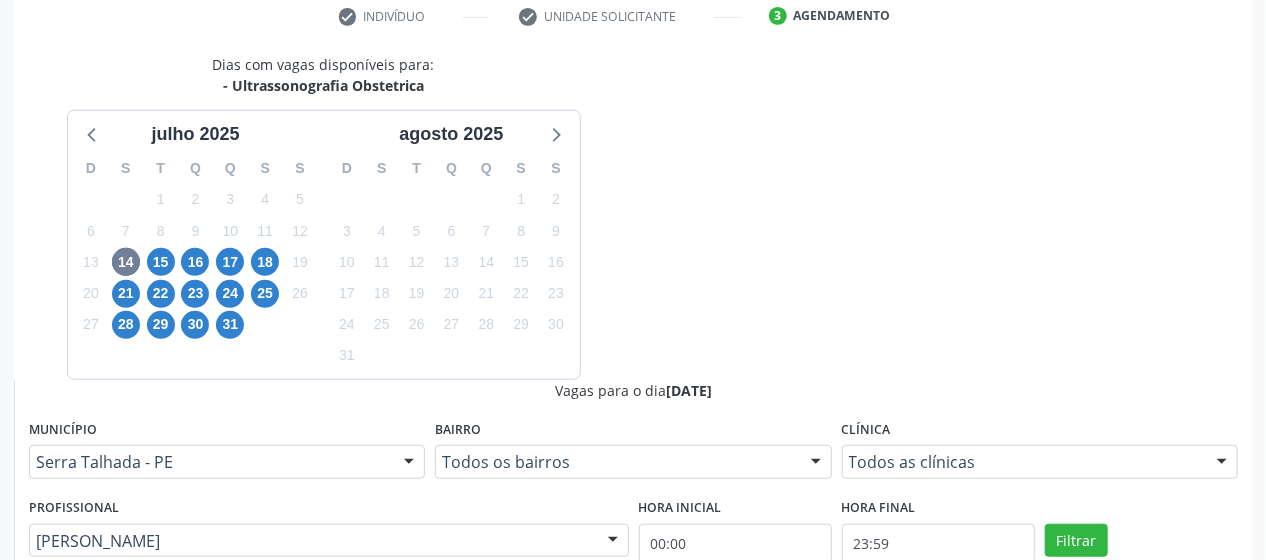 scroll, scrollTop: 467, scrollLeft: 0, axis: vertical 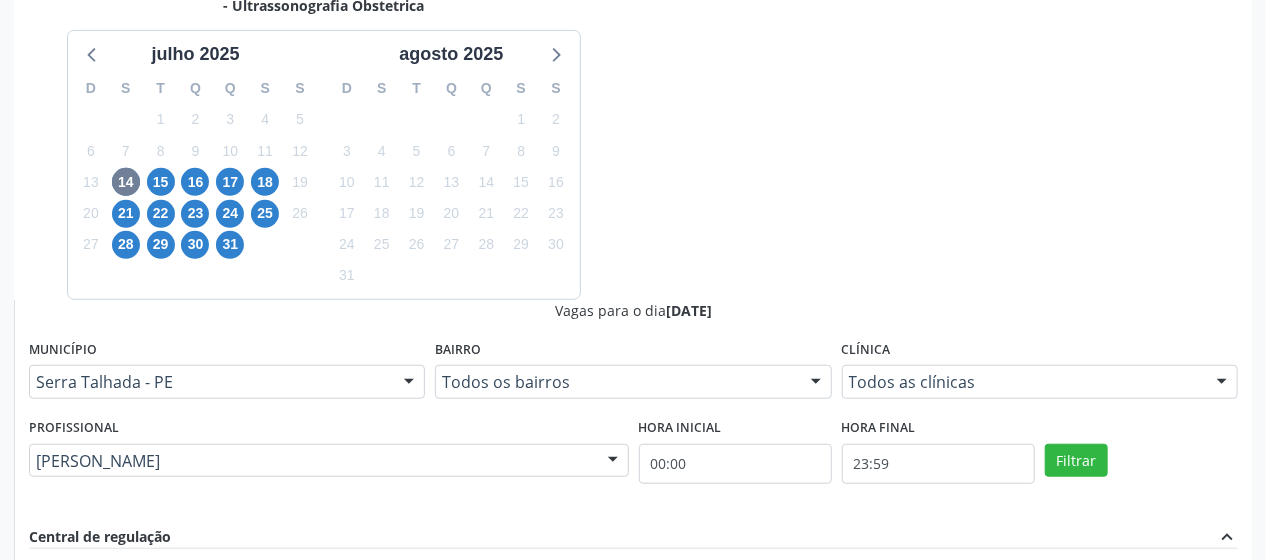 click on "Endereço:   nº 384, [GEOGRAPHIC_DATA], [GEOGRAPHIC_DATA] - [GEOGRAPHIC_DATA]" at bounding box center [644, 712] 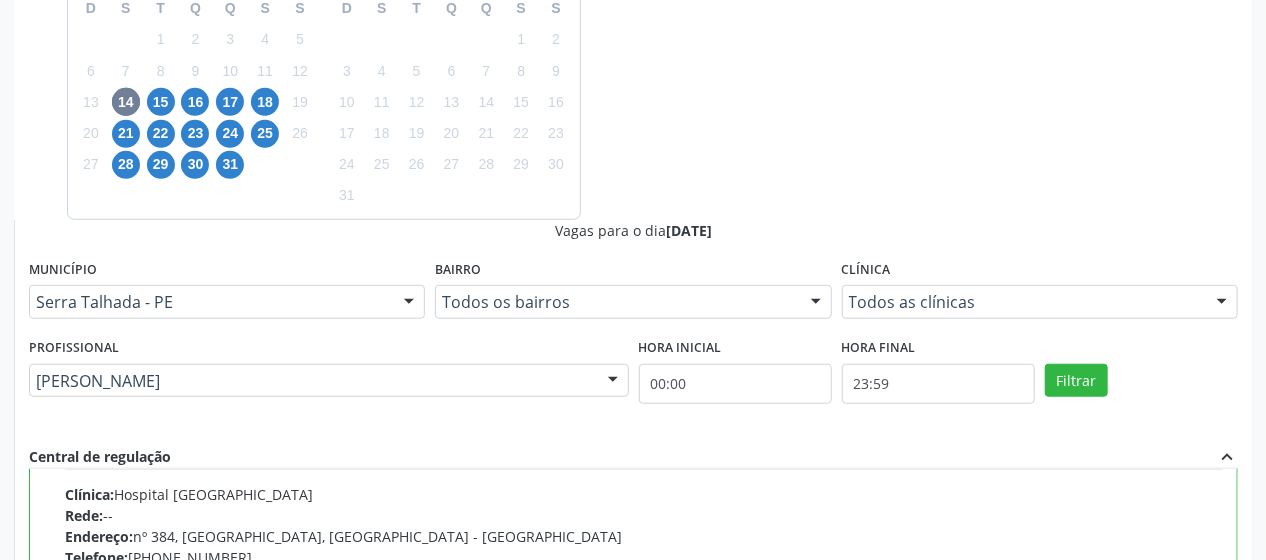 scroll, scrollTop: 630, scrollLeft: 0, axis: vertical 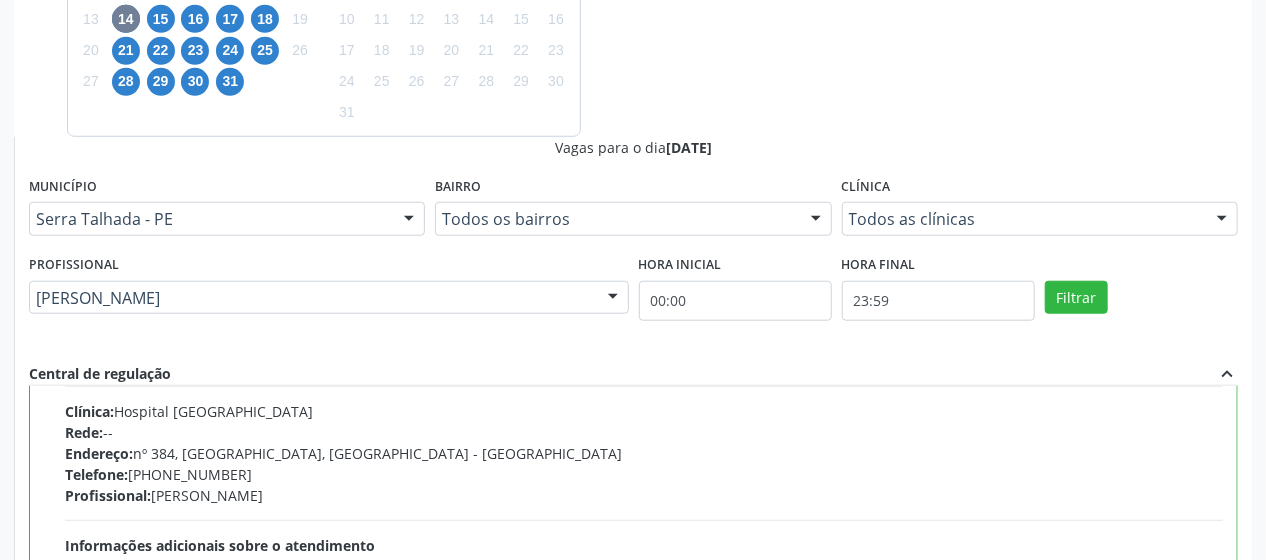 click on "Confirmar" at bounding box center (1183, 845) 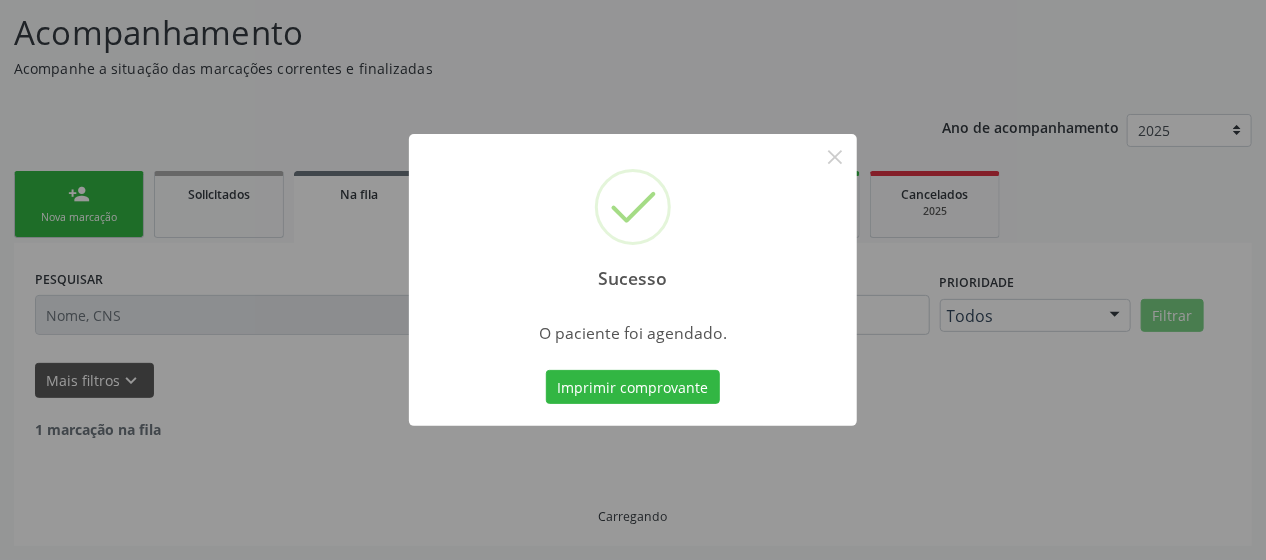 scroll, scrollTop: 103, scrollLeft: 0, axis: vertical 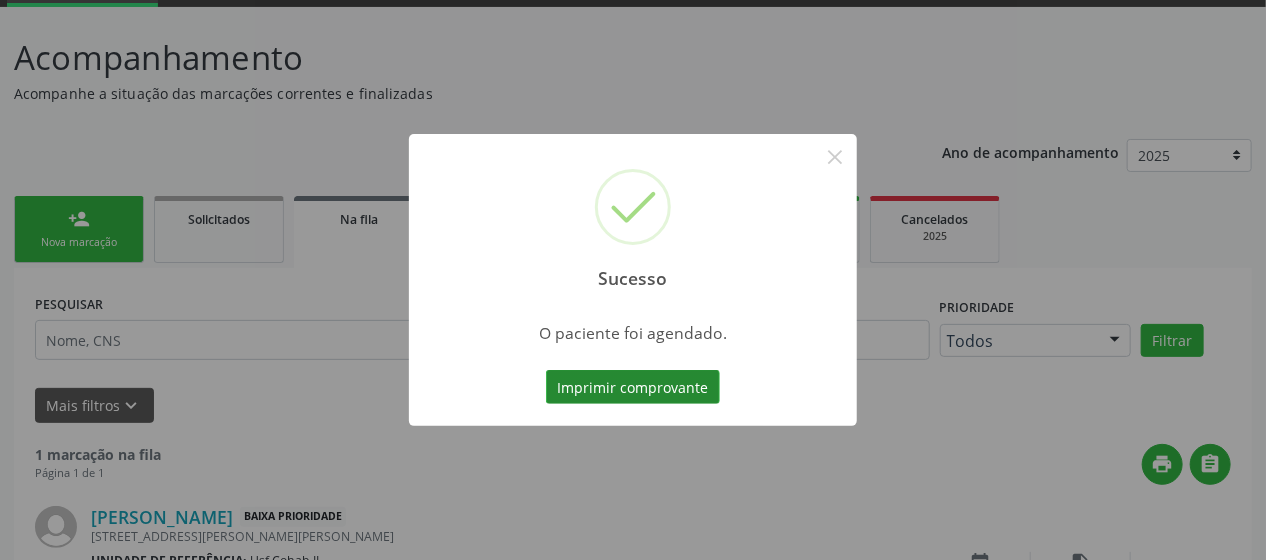 click on "Imprimir comprovante" at bounding box center [633, 387] 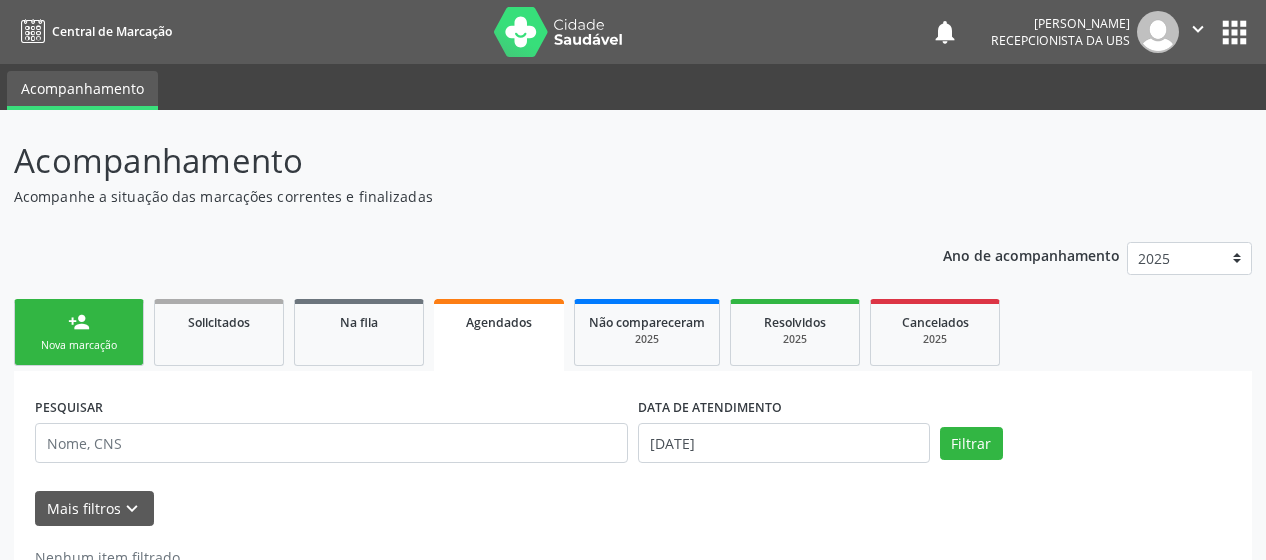 scroll, scrollTop: 0, scrollLeft: 0, axis: both 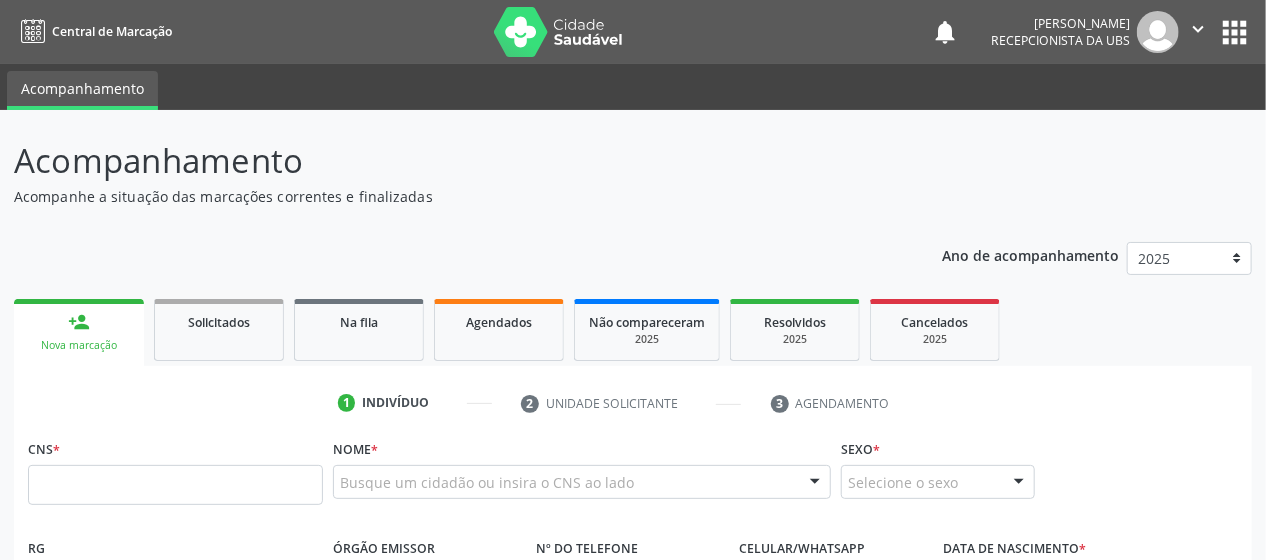click at bounding box center (175, 485) 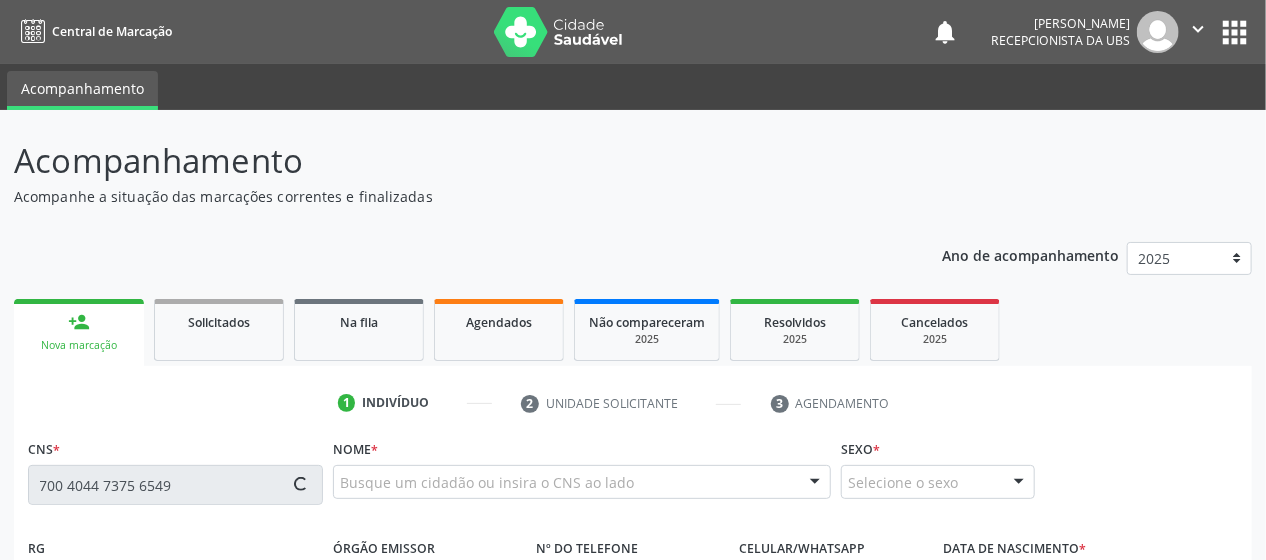 type on "700 4044 7375 6549" 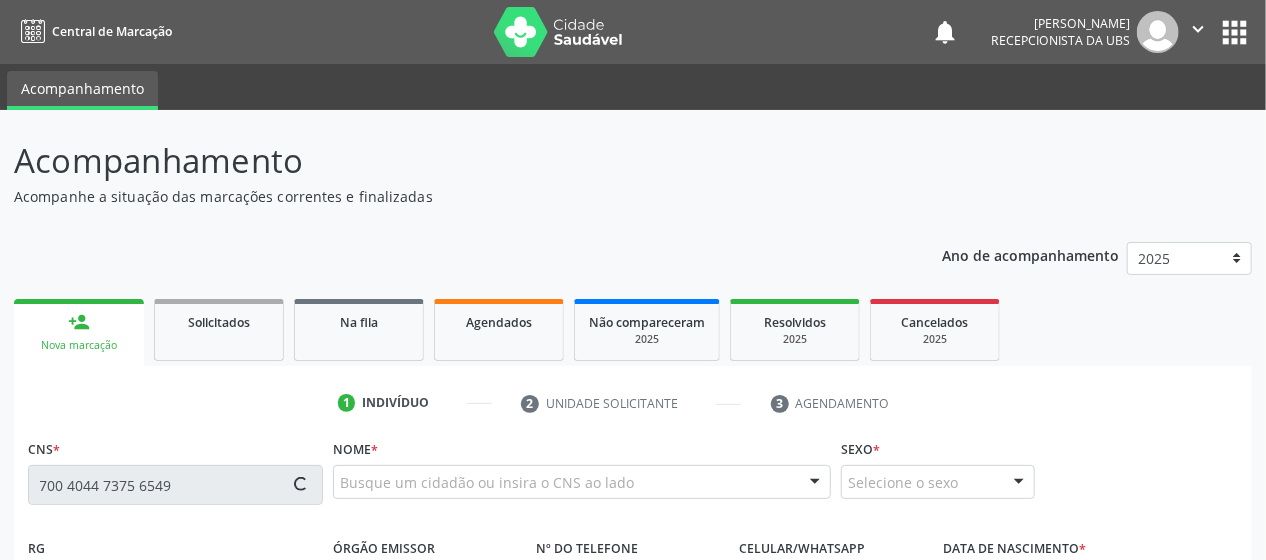 type 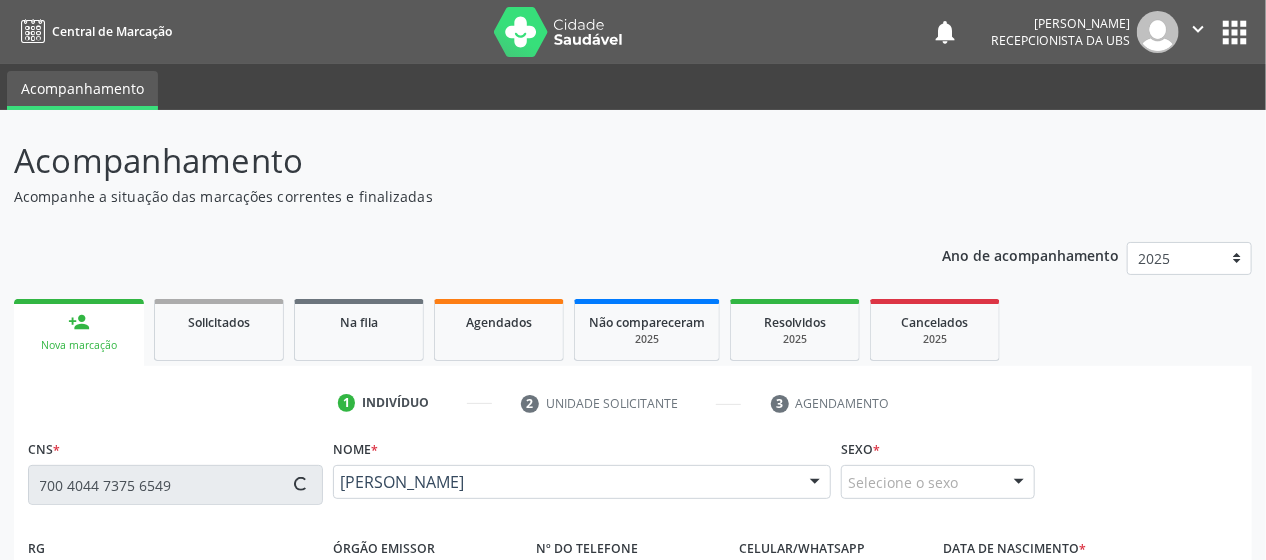 type on "(87) 98802-1521" 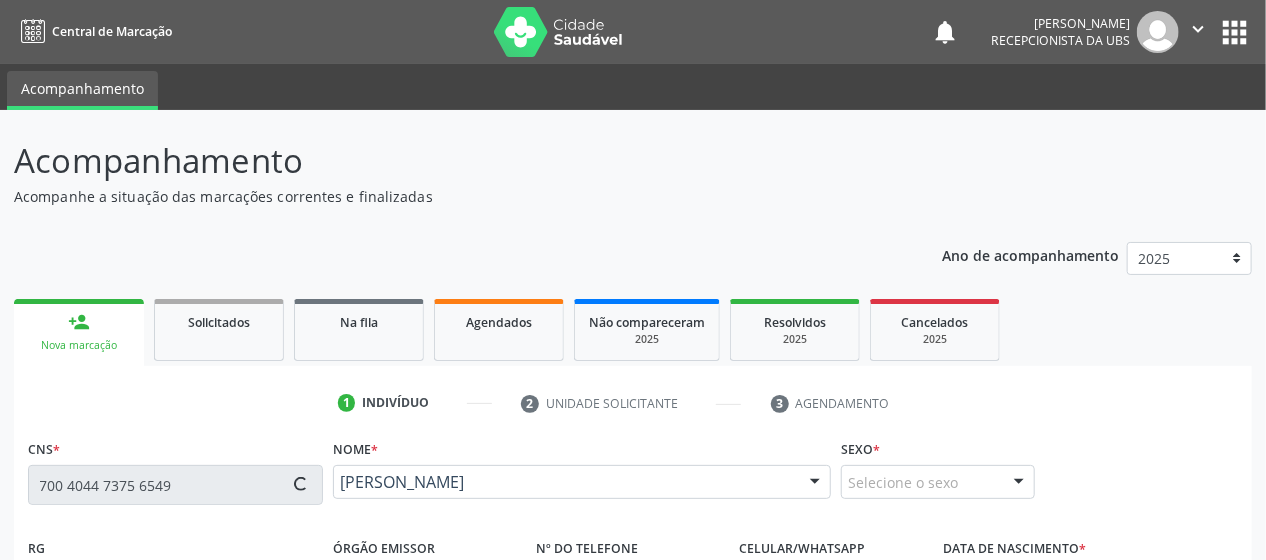 type on "29/04/1997" 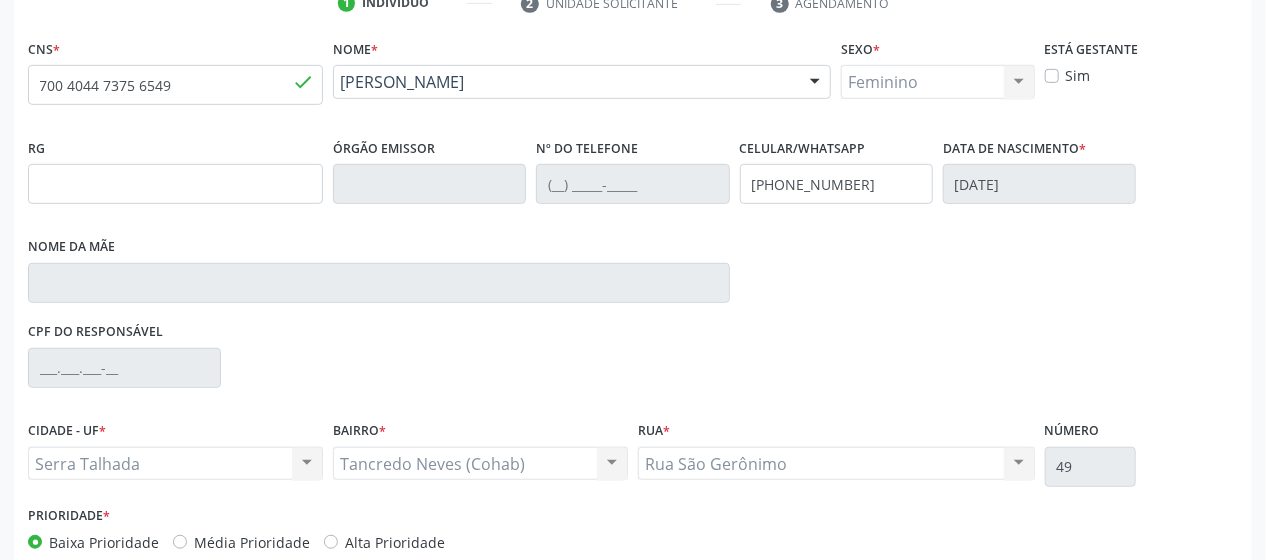 scroll, scrollTop: 480, scrollLeft: 0, axis: vertical 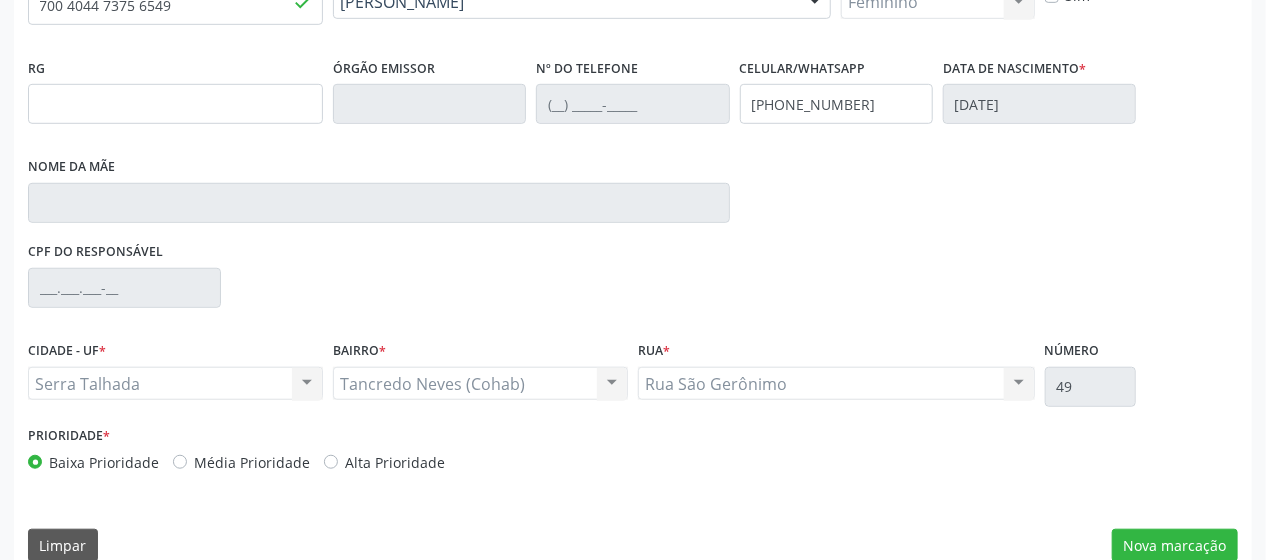 click at bounding box center (379, 203) 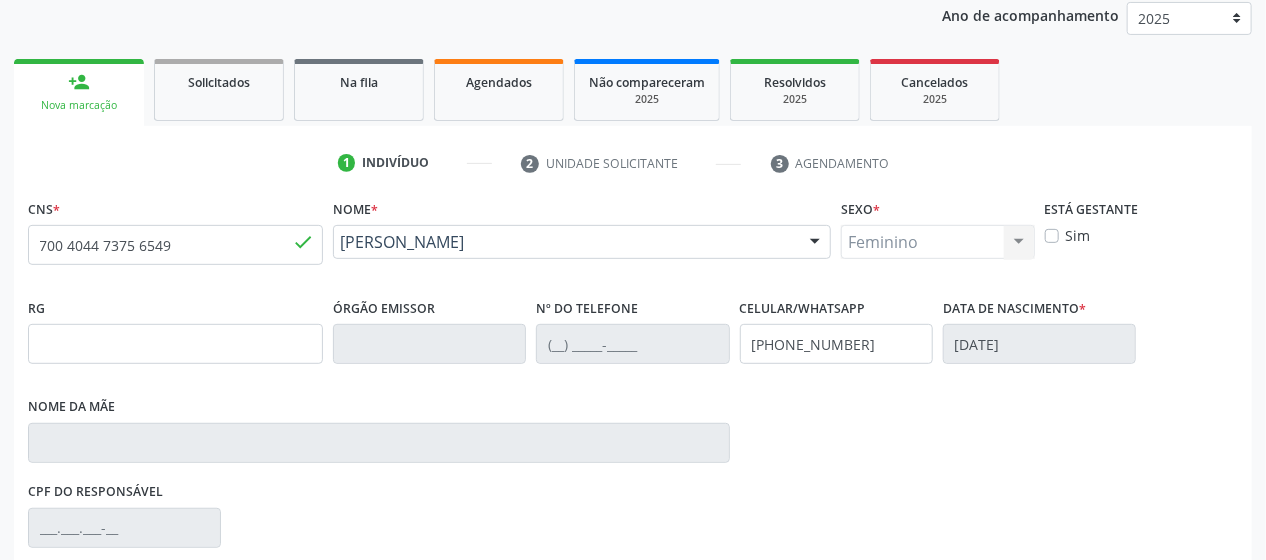 scroll, scrollTop: 320, scrollLeft: 0, axis: vertical 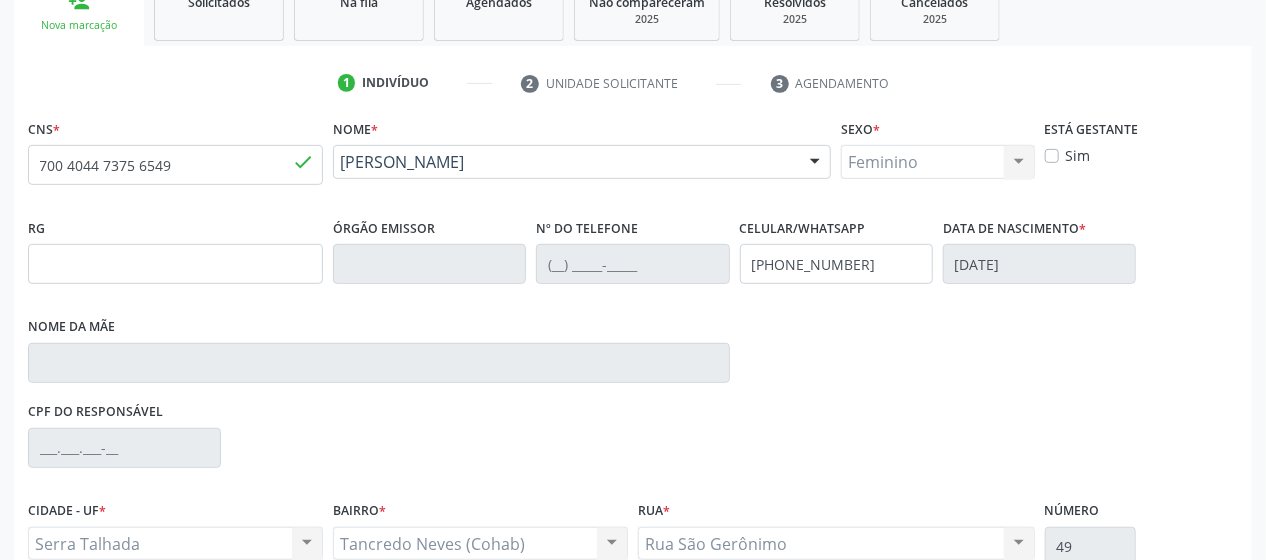 click at bounding box center (379, 363) 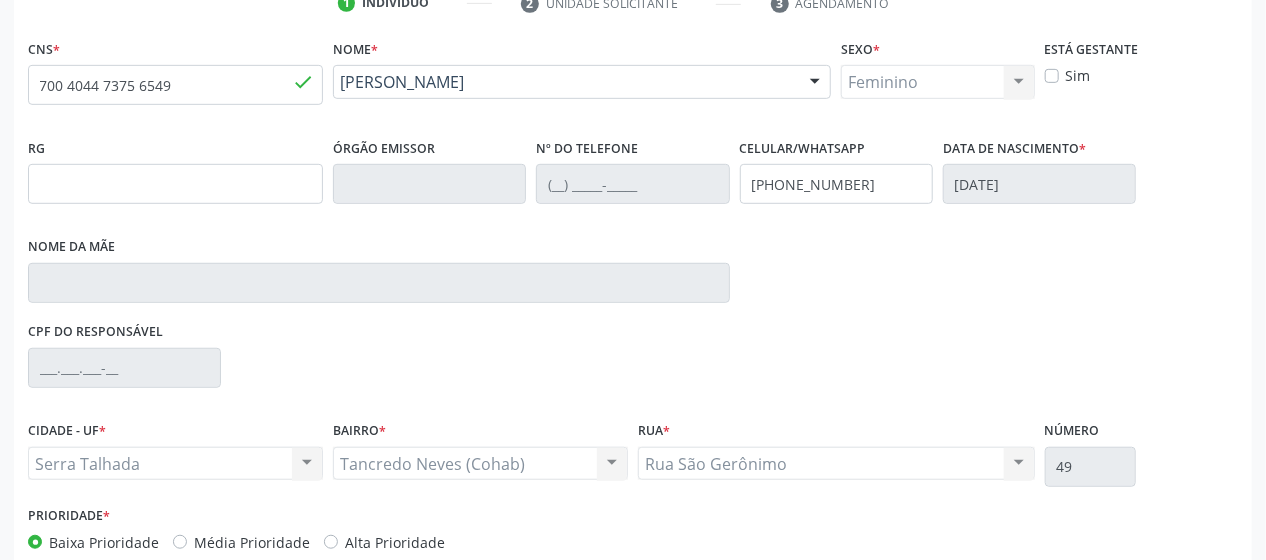 scroll, scrollTop: 480, scrollLeft: 0, axis: vertical 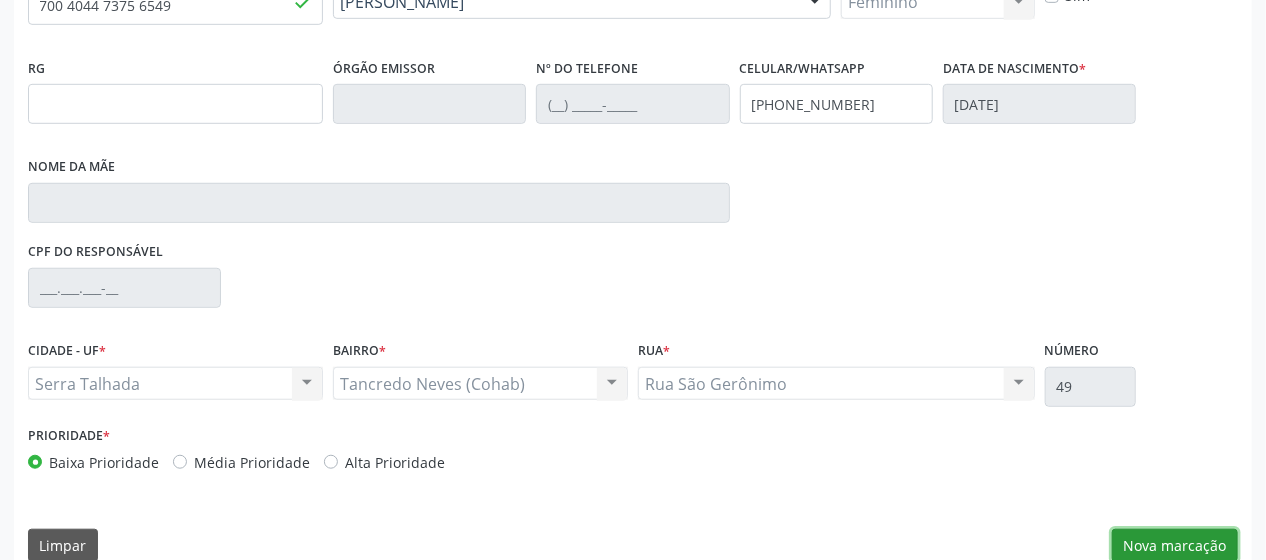 click on "Nova marcação" at bounding box center (1175, 546) 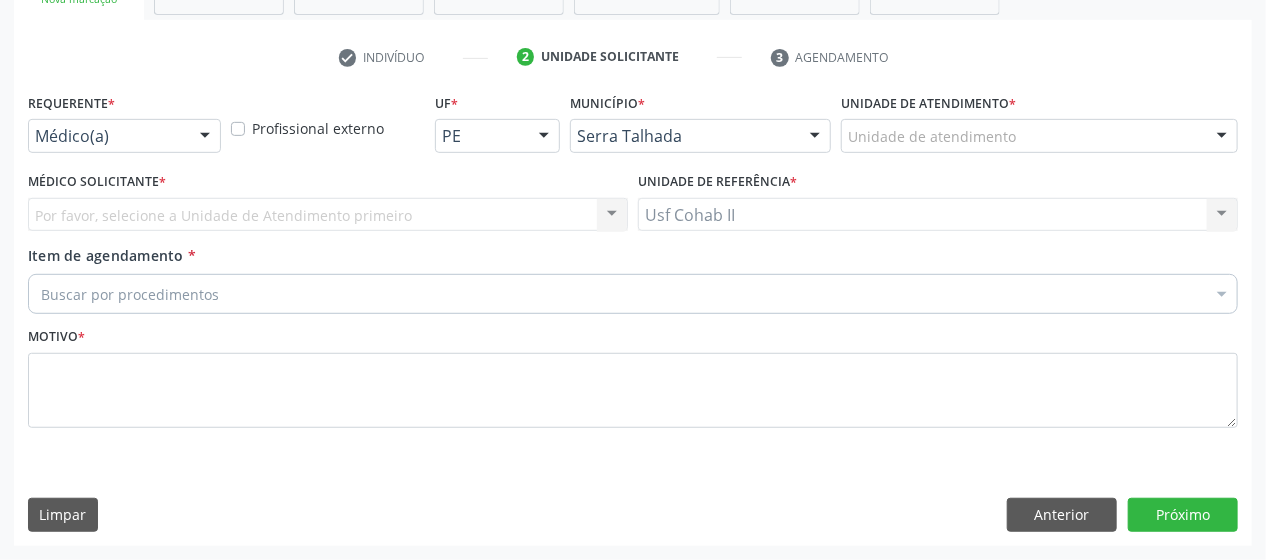 scroll, scrollTop: 340, scrollLeft: 0, axis: vertical 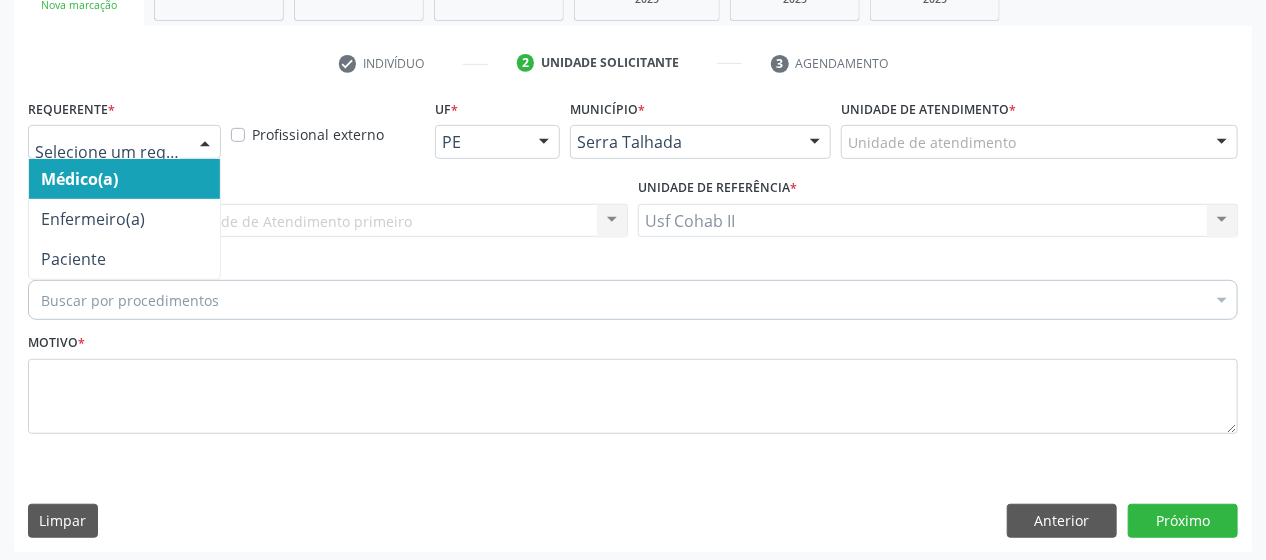 click at bounding box center (205, 143) 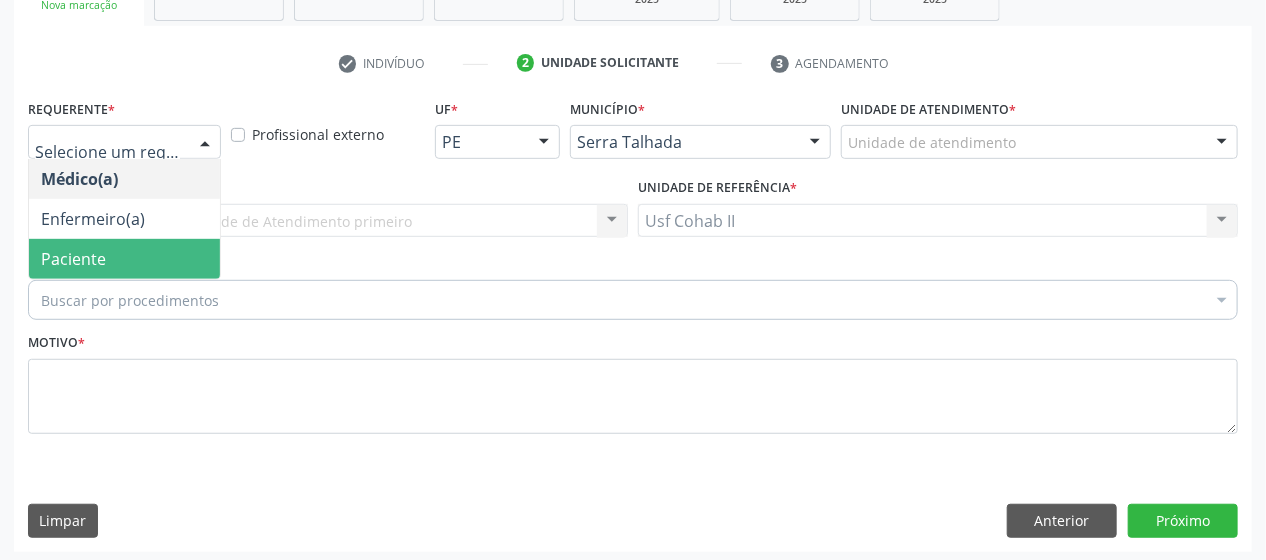 click on "Paciente" at bounding box center (124, 259) 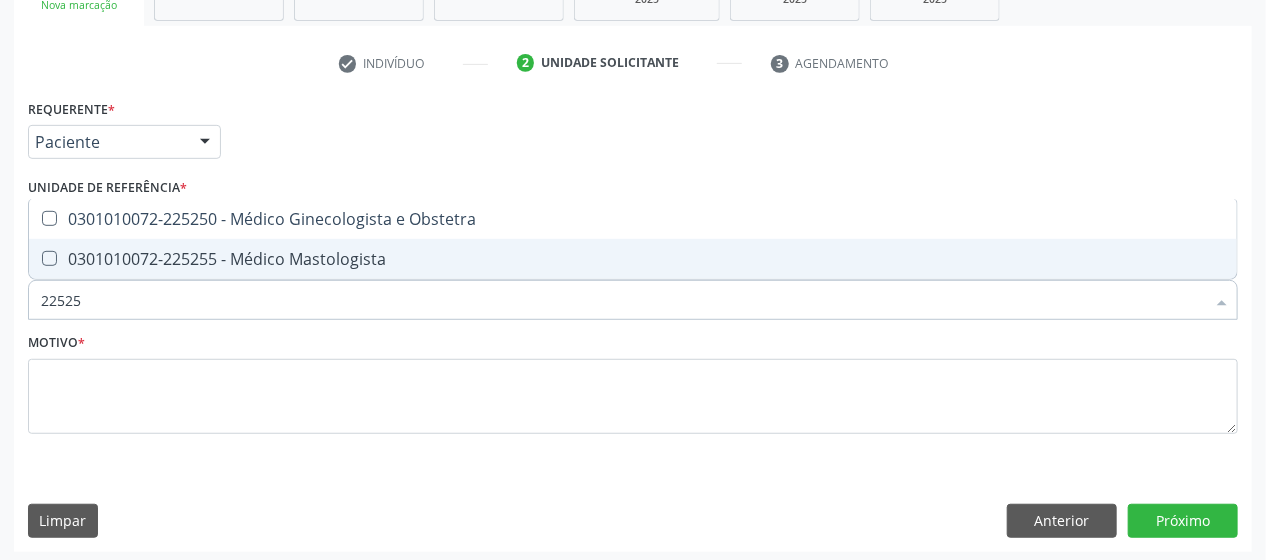 type on "225250" 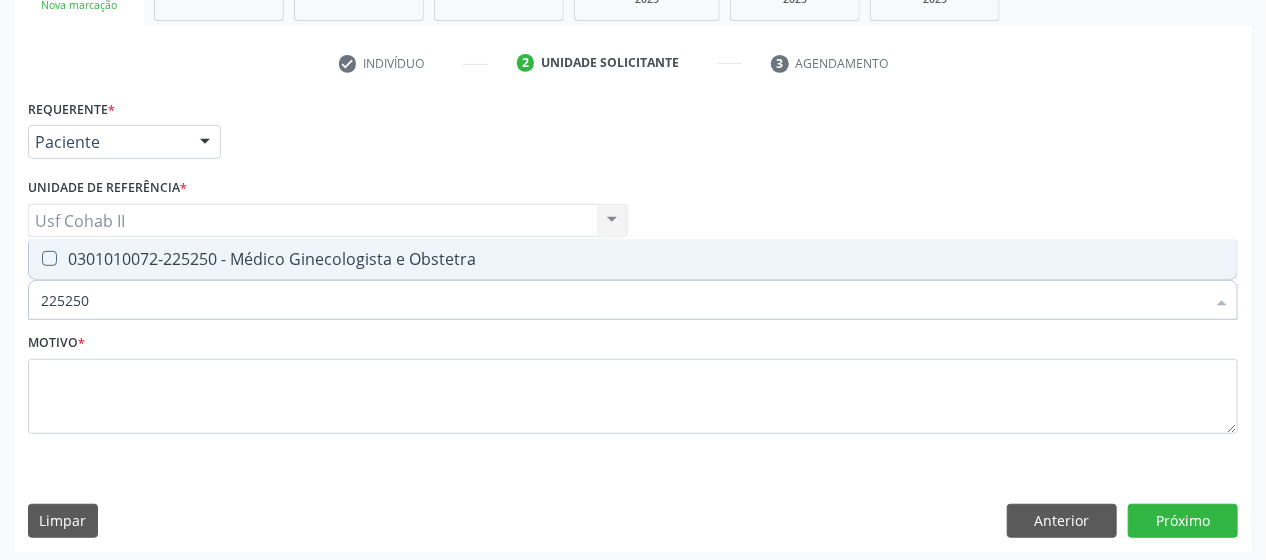 click at bounding box center (49, 258) 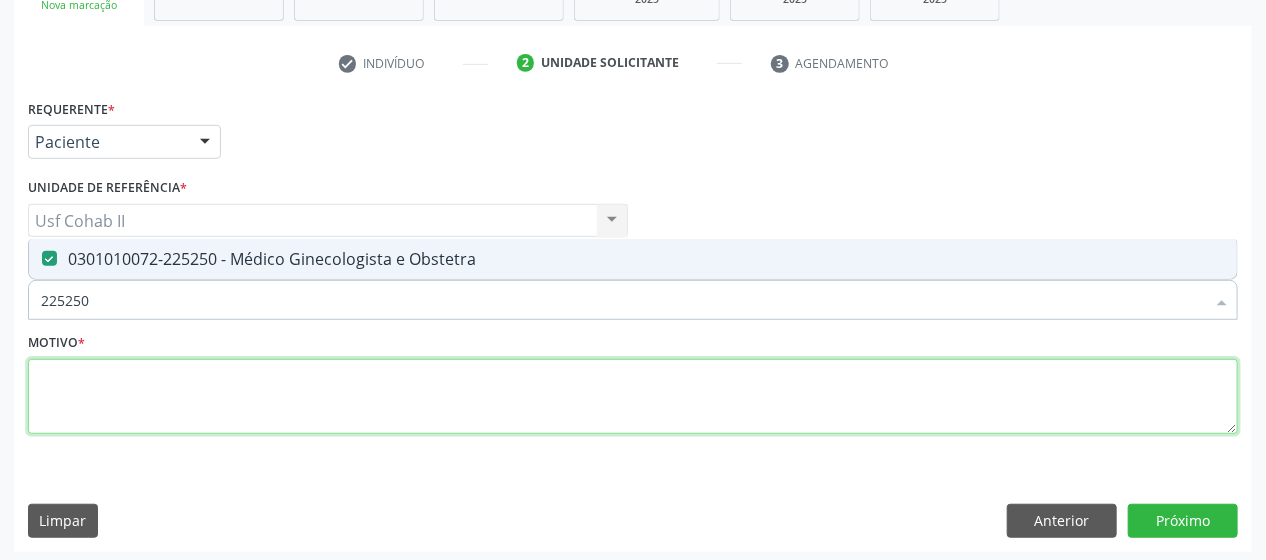 click at bounding box center [633, 397] 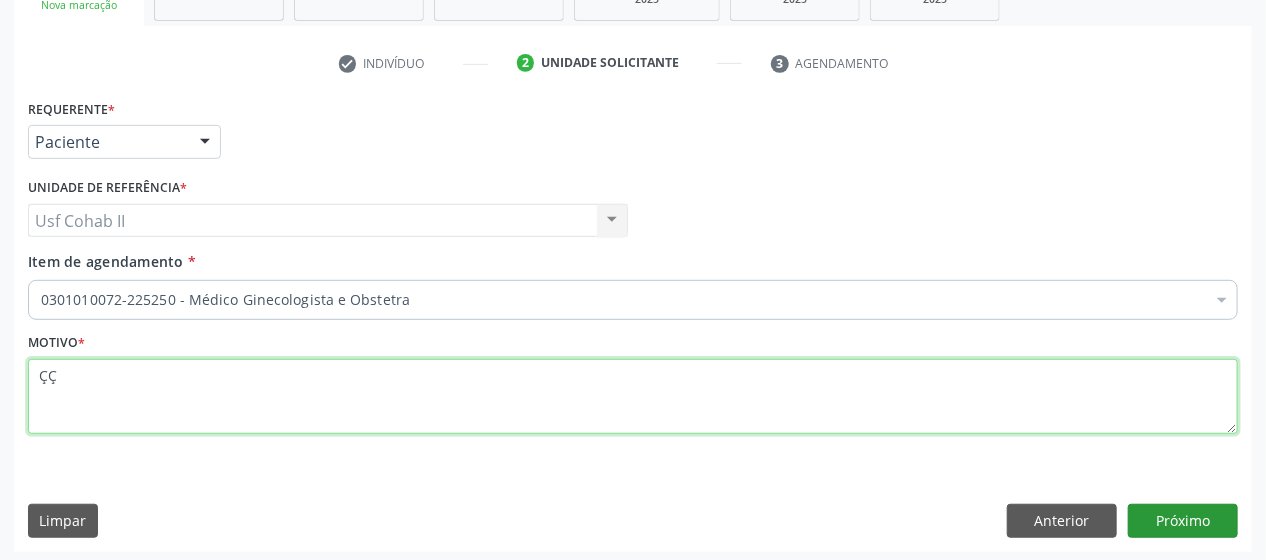 type on "ÇÇ" 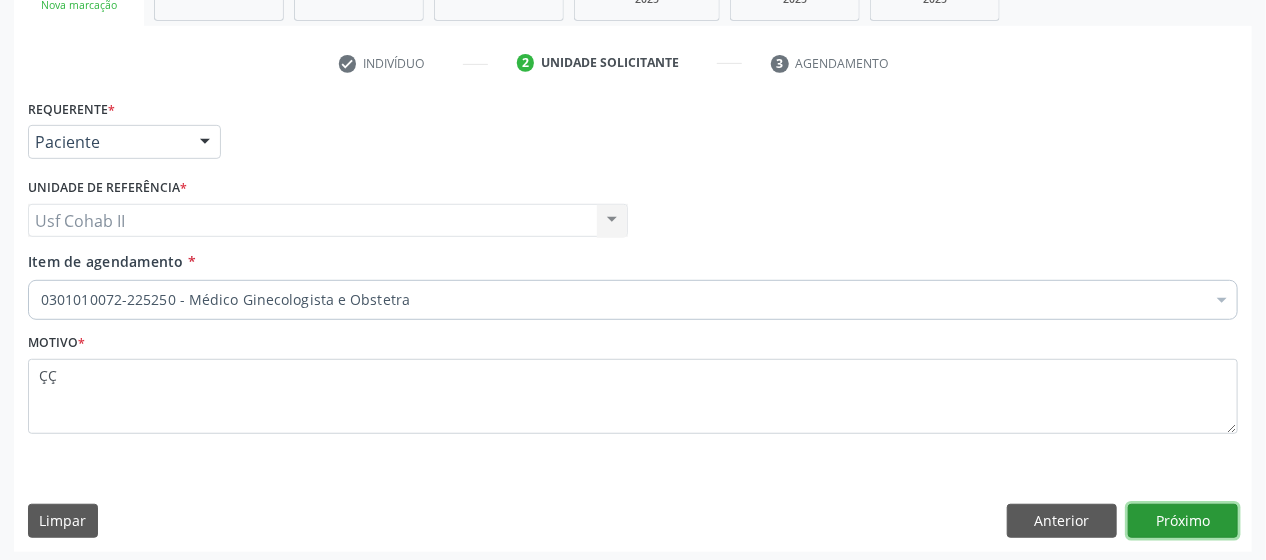 click on "Próximo" at bounding box center [1183, 521] 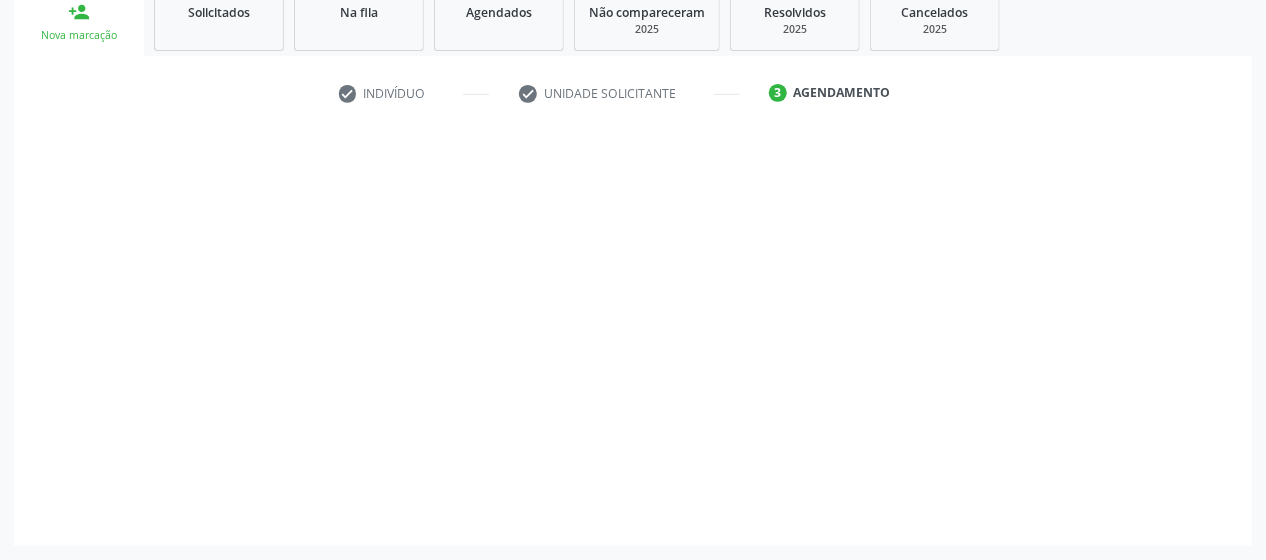 scroll, scrollTop: 307, scrollLeft: 0, axis: vertical 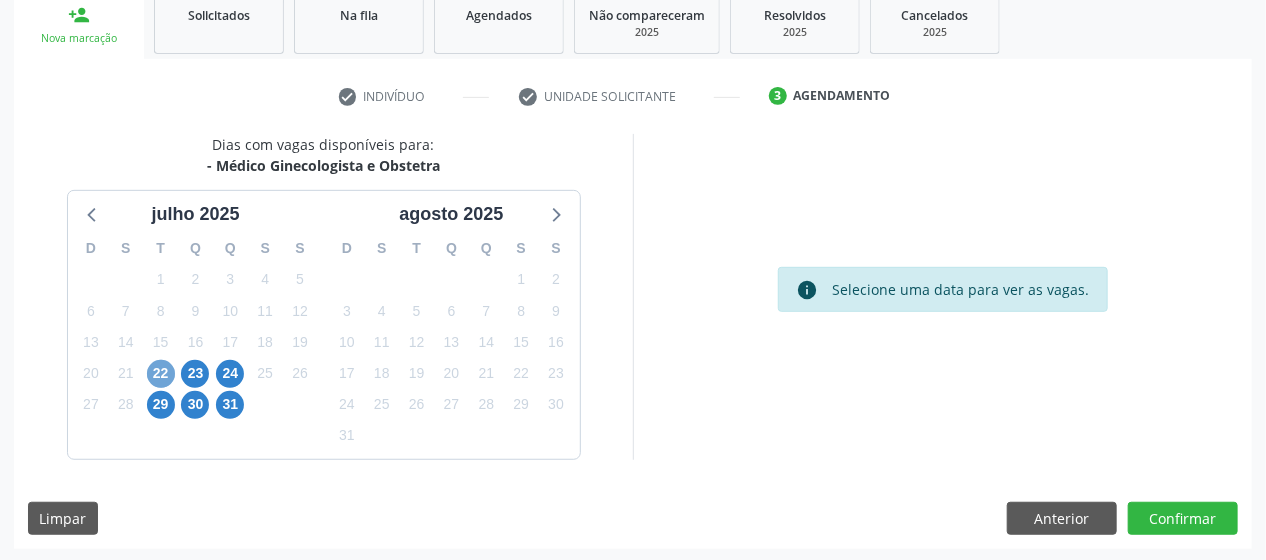 click on "22" at bounding box center [161, 374] 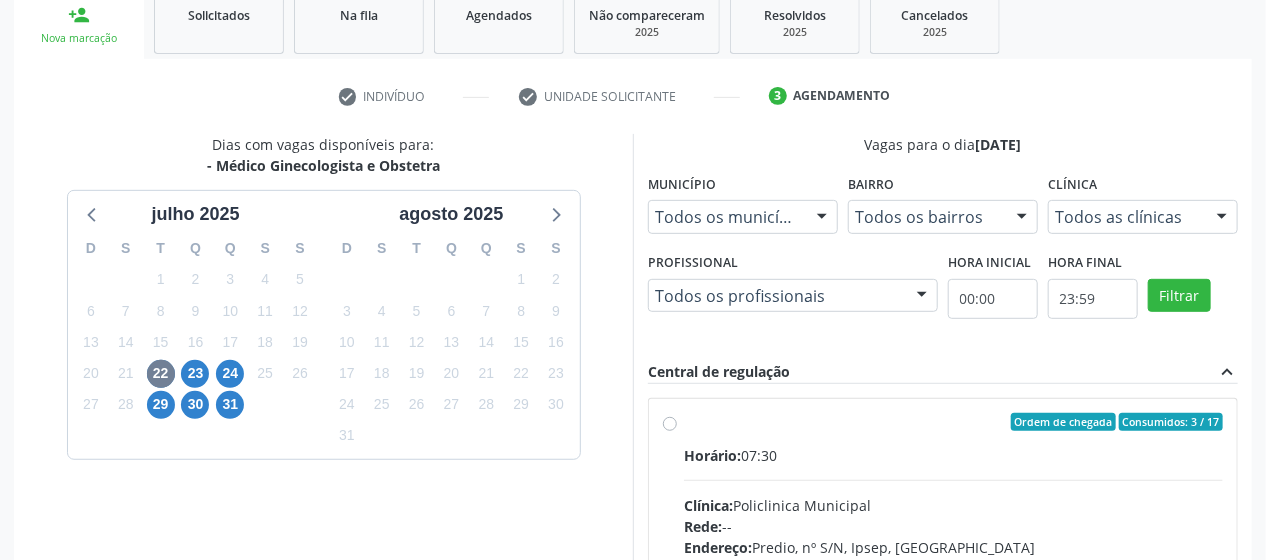 click at bounding box center [922, 297] 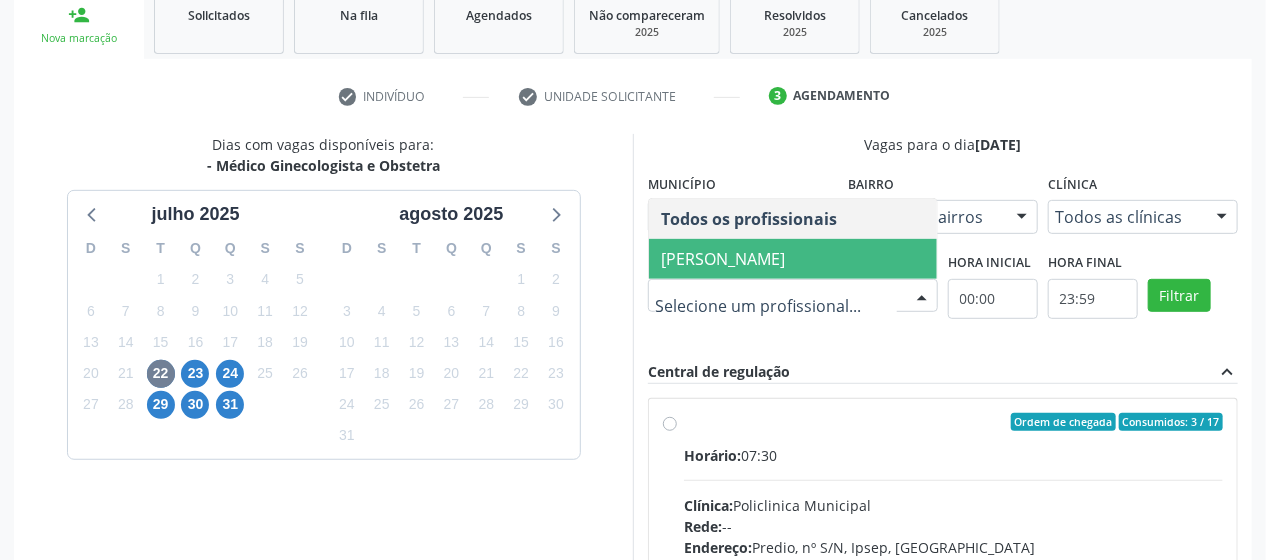 click on "[PERSON_NAME]" at bounding box center [723, 259] 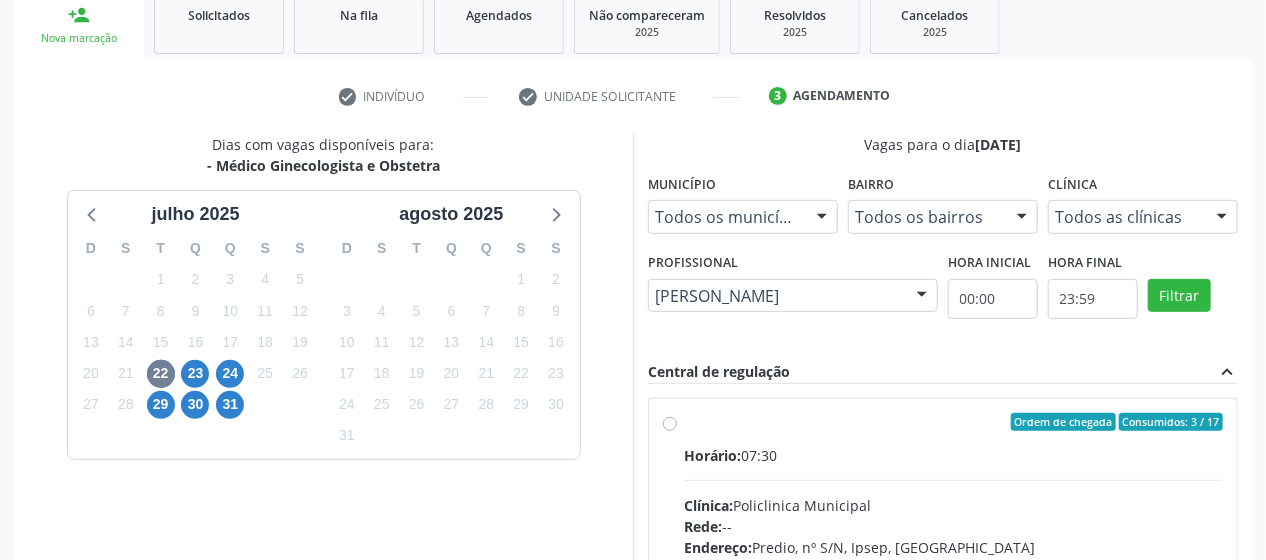 click at bounding box center [1222, 218] 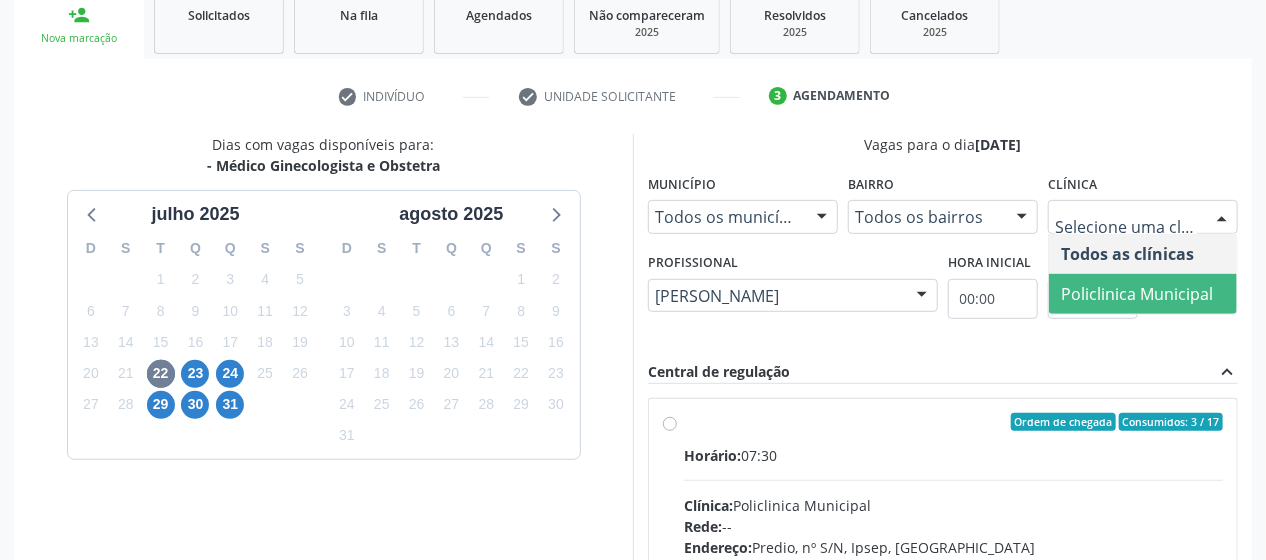 click on "Policlinica Municipal" at bounding box center (1137, 294) 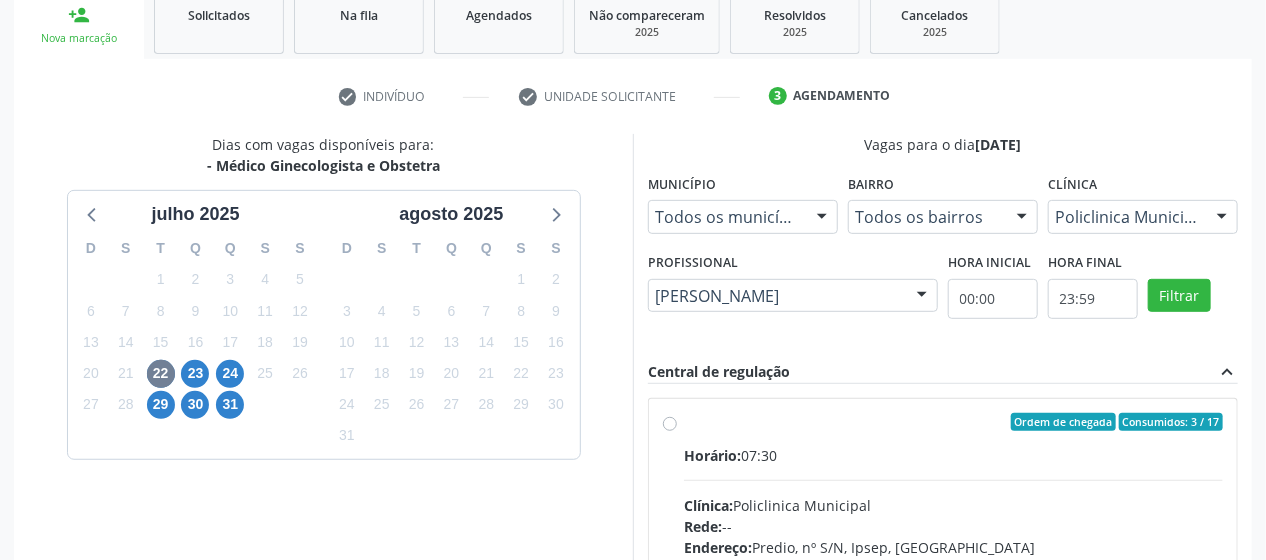 click on "Horário:   07:30
Clínica:  Policlinica Municipal
Rede:
--
Endereço:   Predio, nº S/N, Ipsep, Serra Talhada - PE
Telefone:   --
Profissional:
Joao Vitor Torres de Lima
Informações adicionais sobre o atendimento
Idade de atendimento:
de 0 a 120 anos
Gênero(s) atendido(s):
Masculino e Feminino
Informações adicionais:
--" at bounding box center [953, 582] 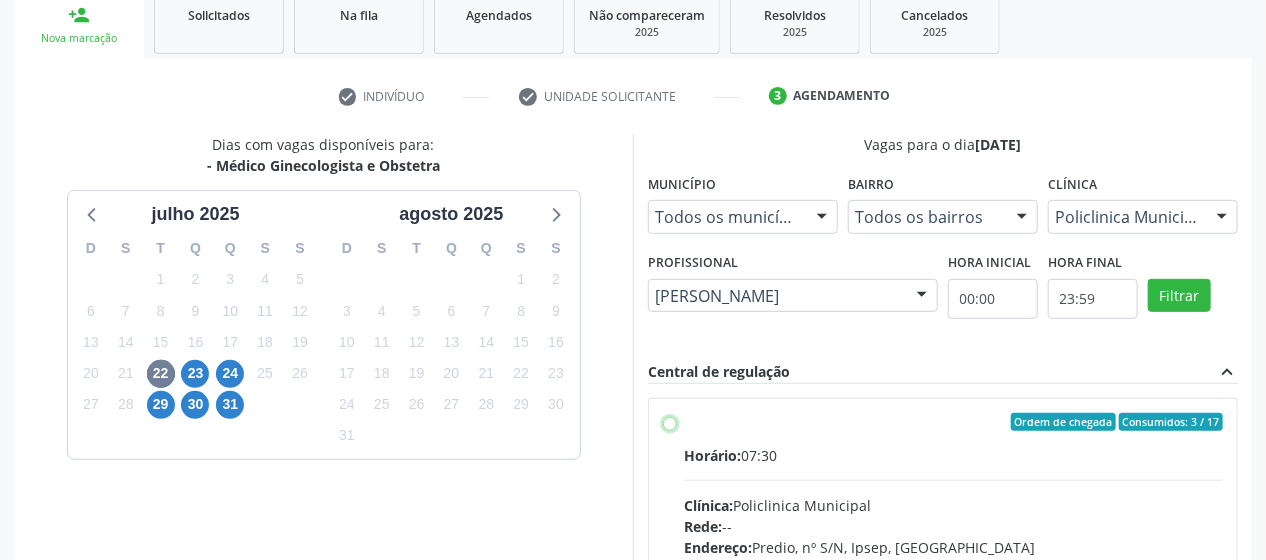 radio on "true" 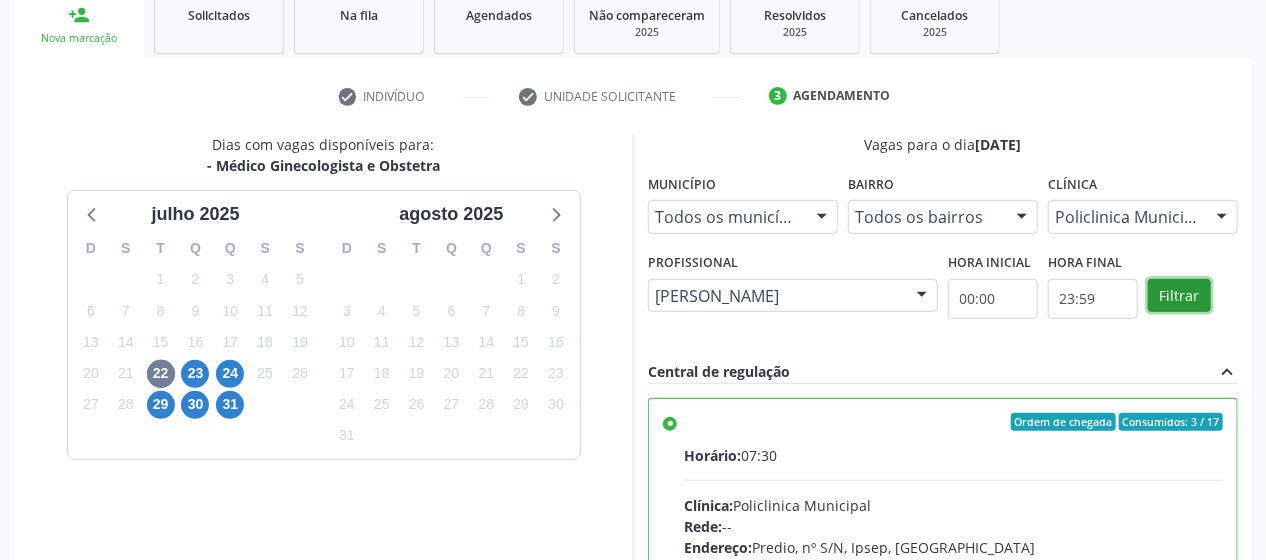 click on "Filtrar" at bounding box center [1179, 296] 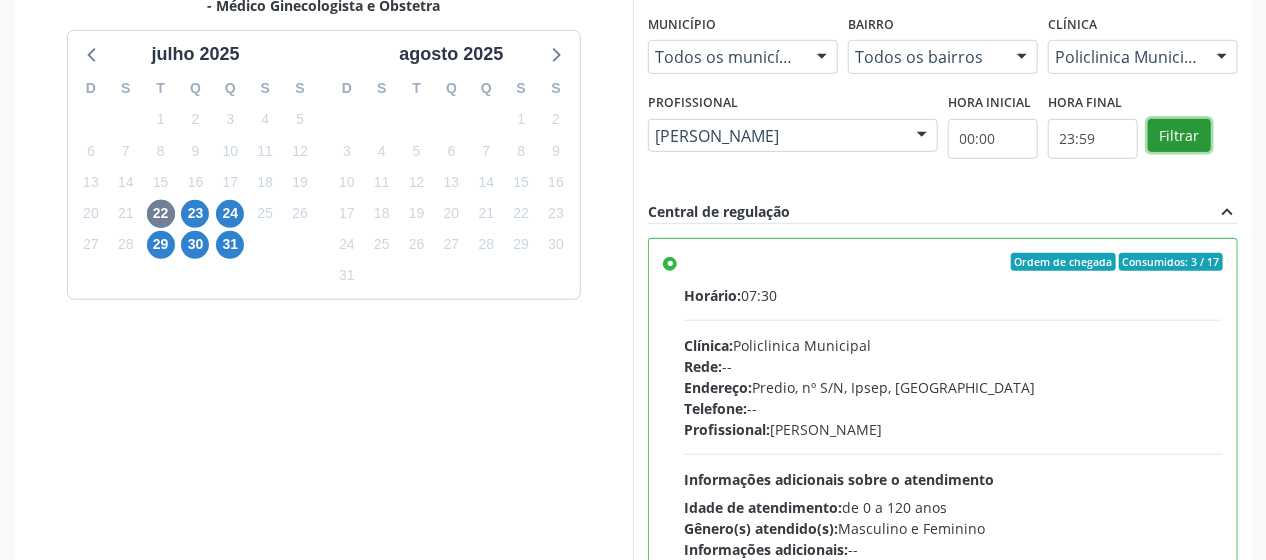 scroll, scrollTop: 547, scrollLeft: 0, axis: vertical 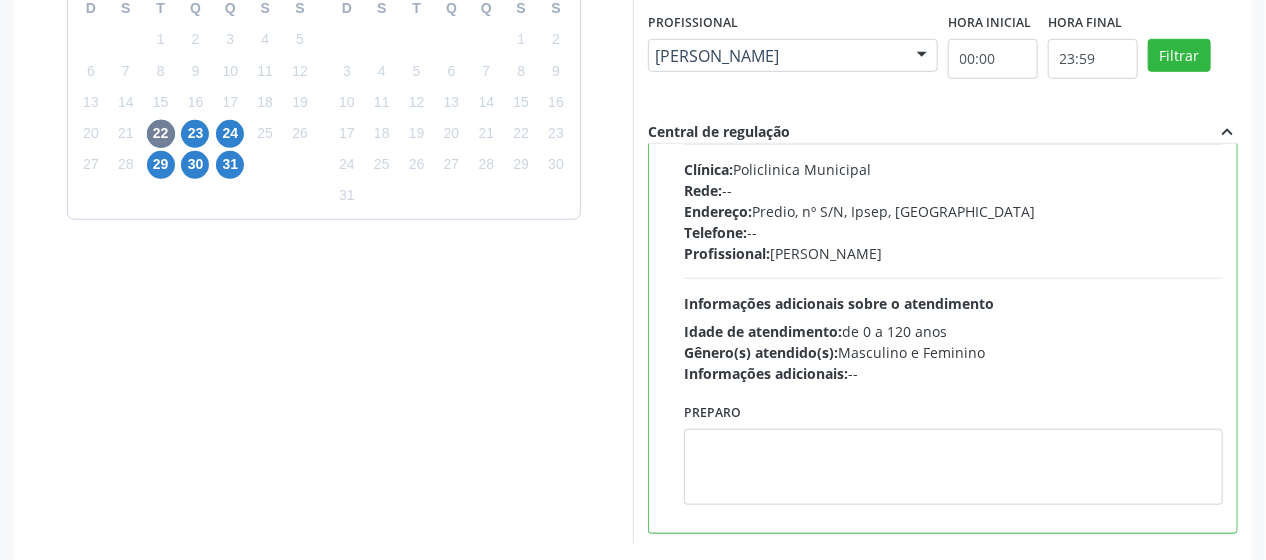 click on "Rede:
--" at bounding box center (953, 190) 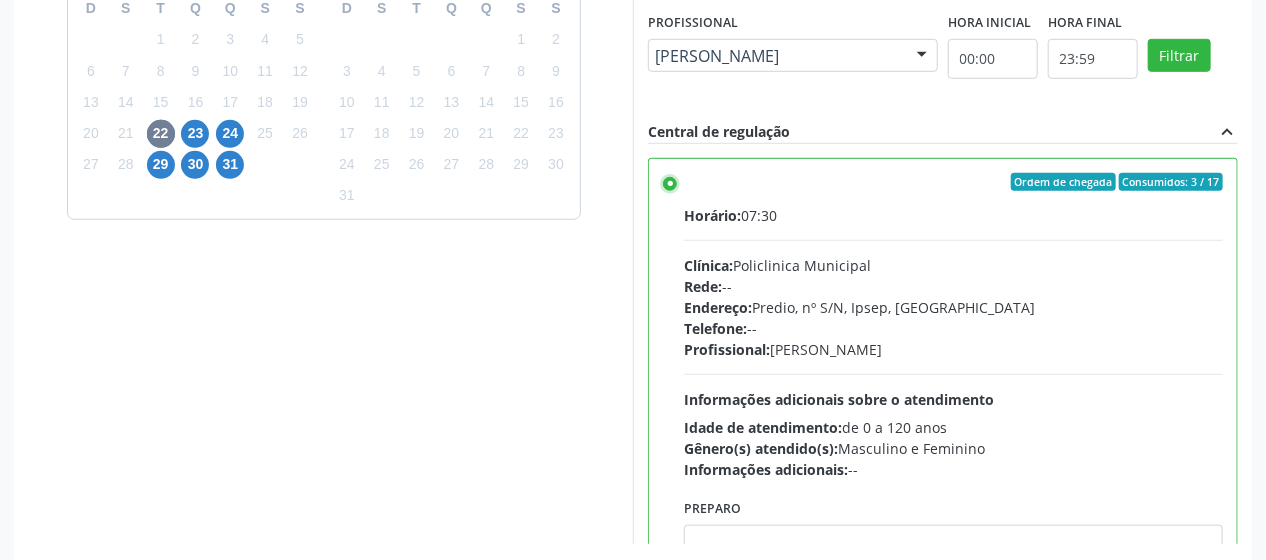 scroll, scrollTop: 96, scrollLeft: 0, axis: vertical 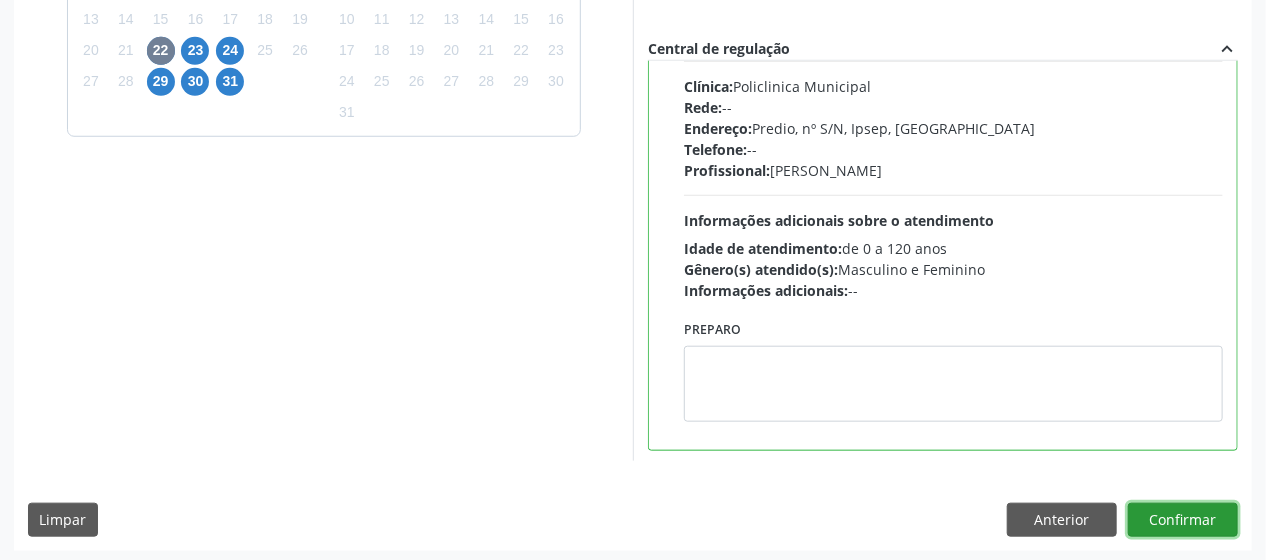 click on "Confirmar" at bounding box center [1183, 520] 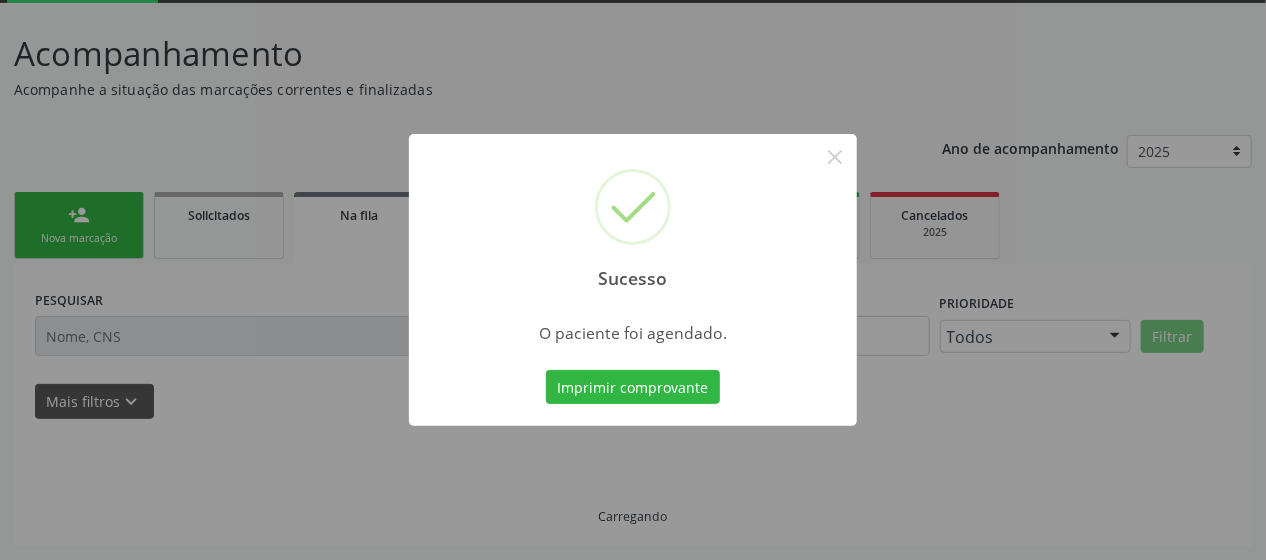 scroll, scrollTop: 103, scrollLeft: 0, axis: vertical 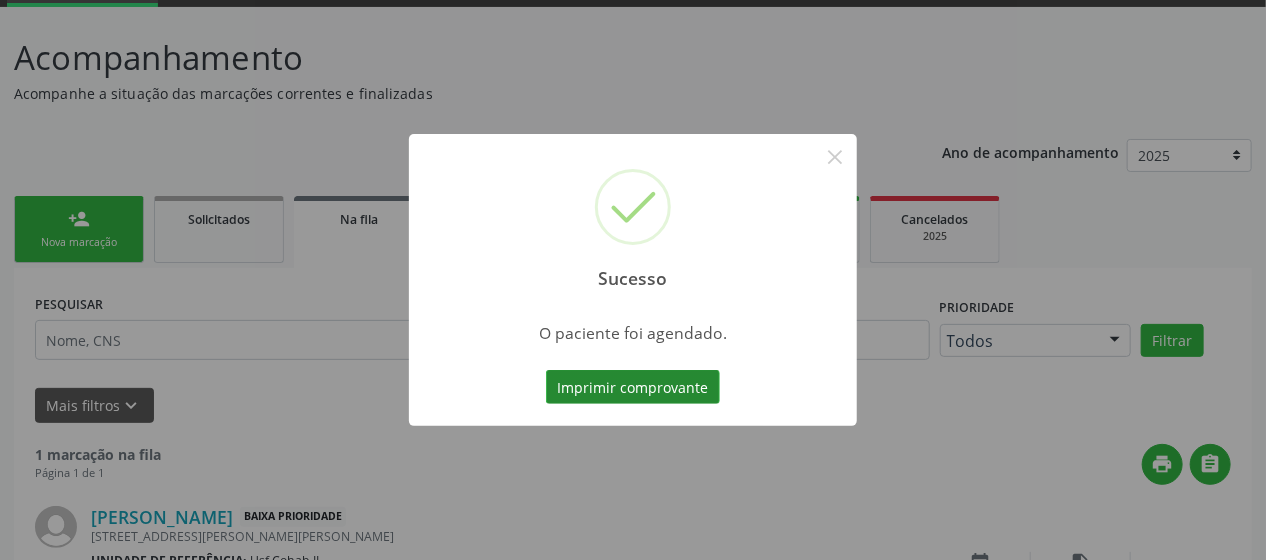 click on "Imprimir comprovante" at bounding box center (633, 387) 